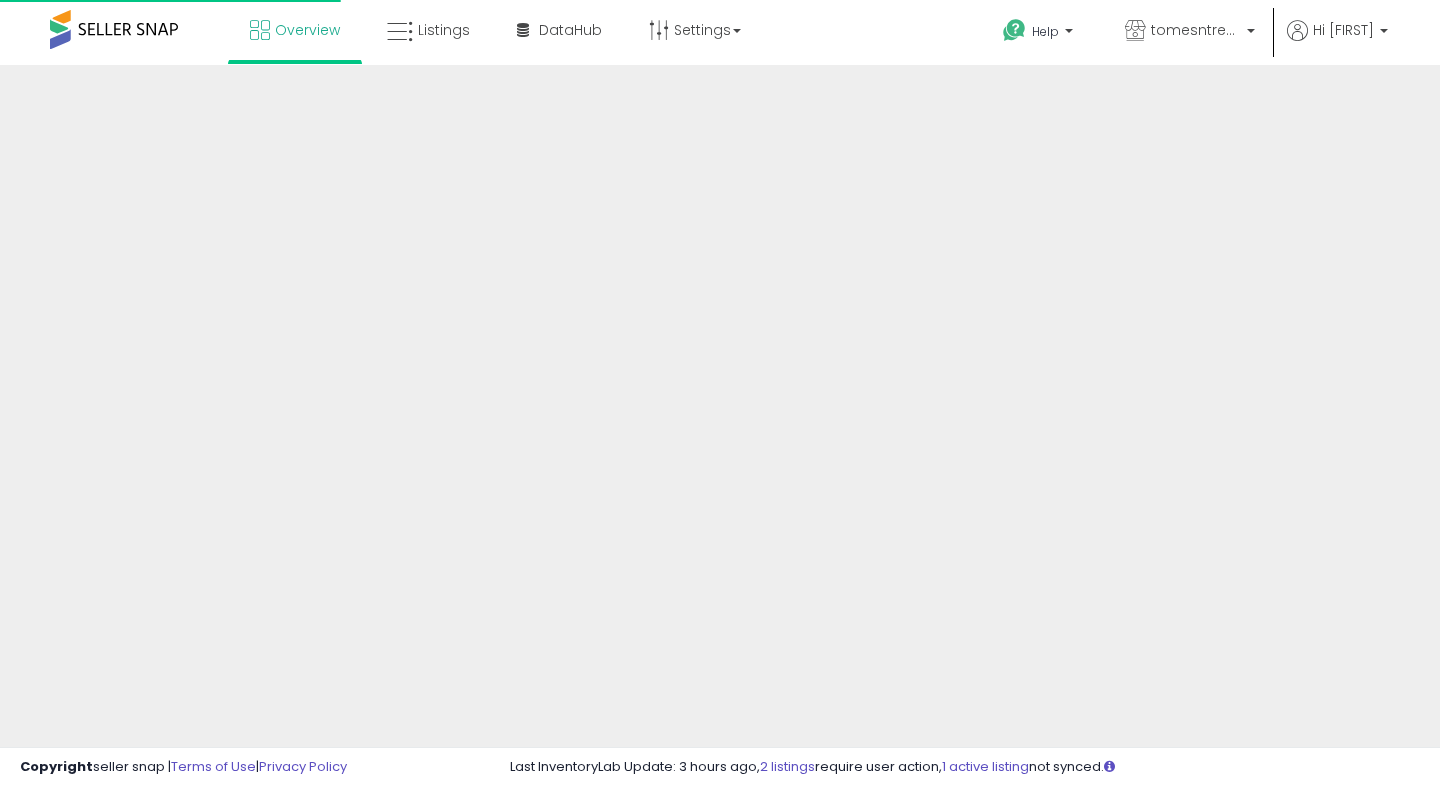 scroll, scrollTop: 0, scrollLeft: 0, axis: both 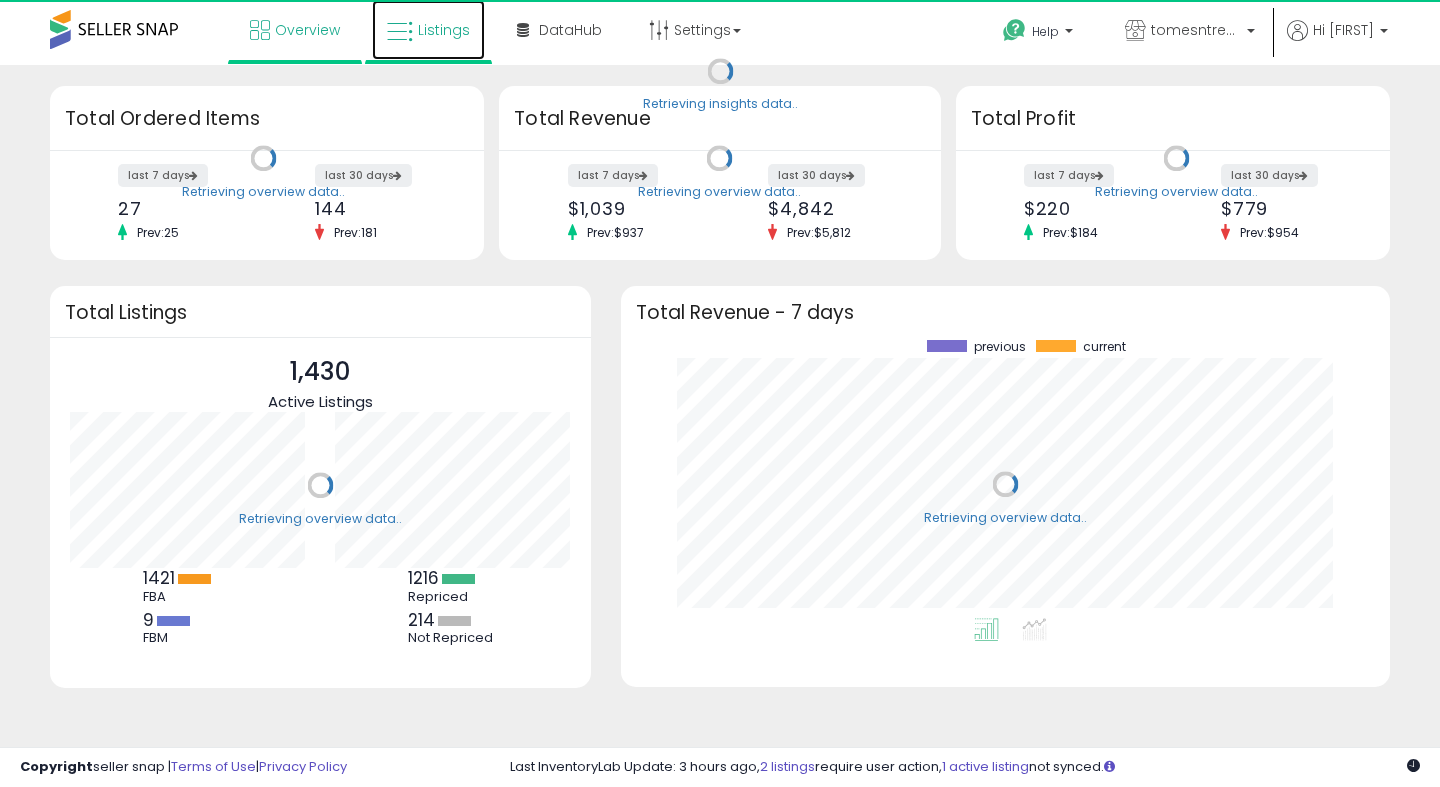 click on "Listings" at bounding box center (444, 30) 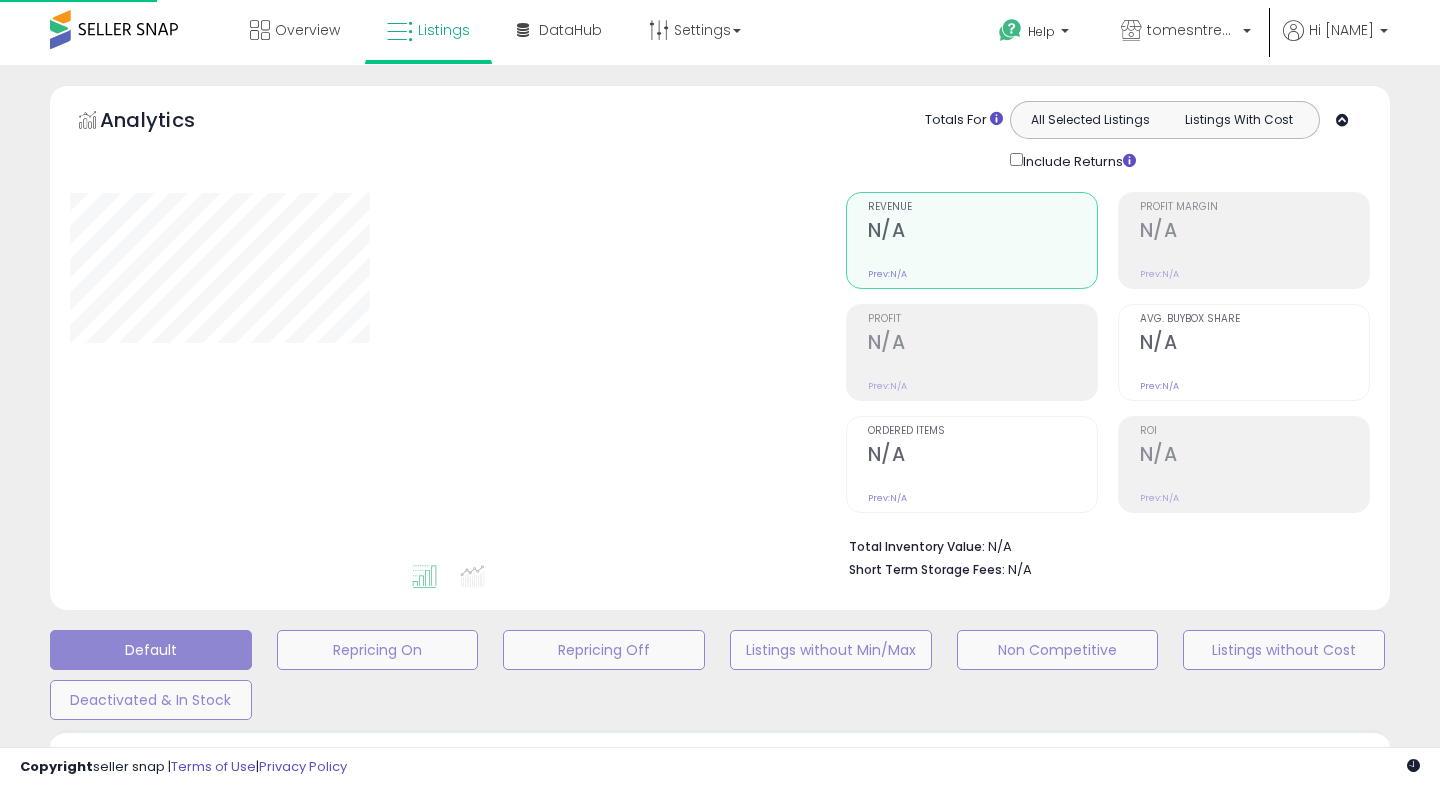 scroll, scrollTop: 0, scrollLeft: 0, axis: both 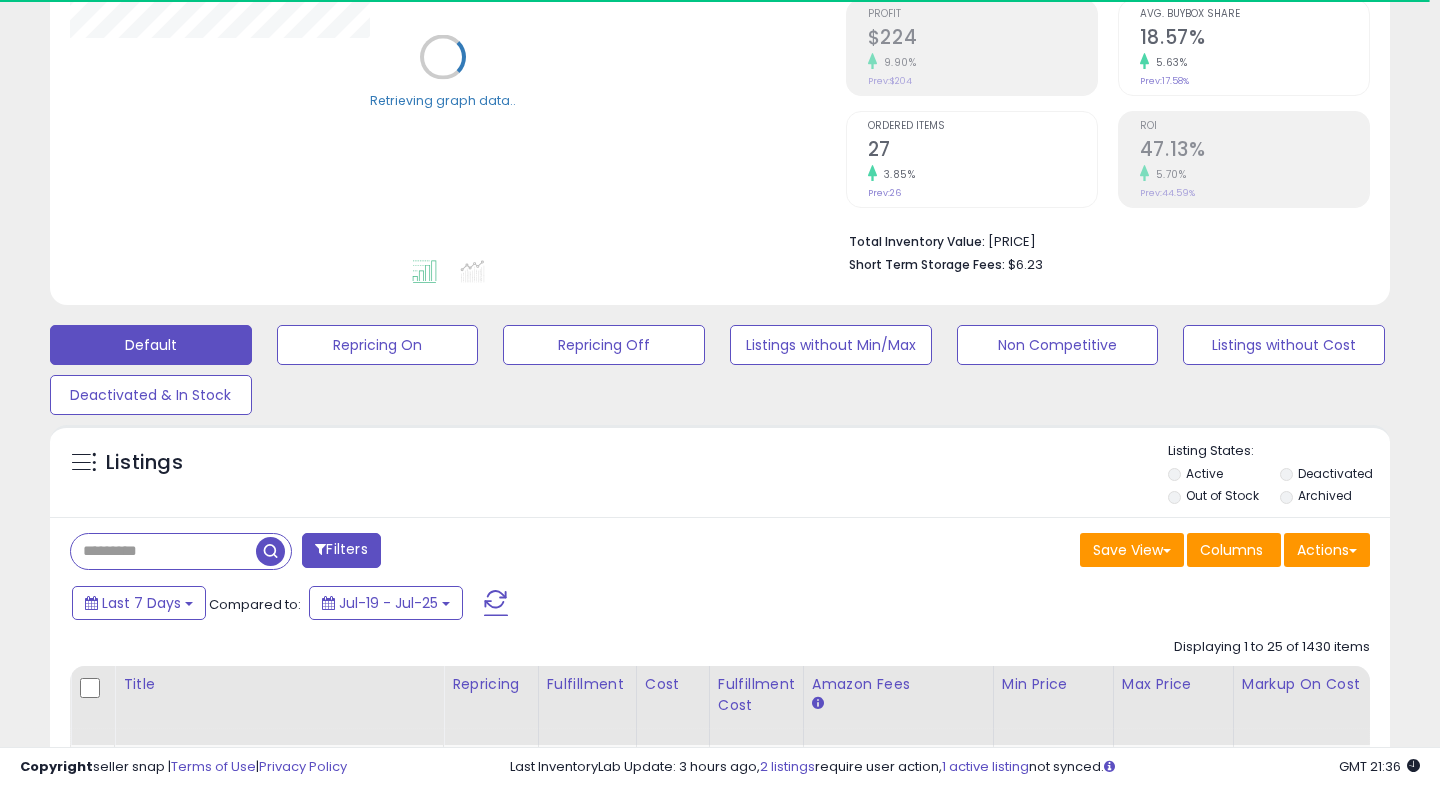click on "Out of Stock" at bounding box center [1222, 498] 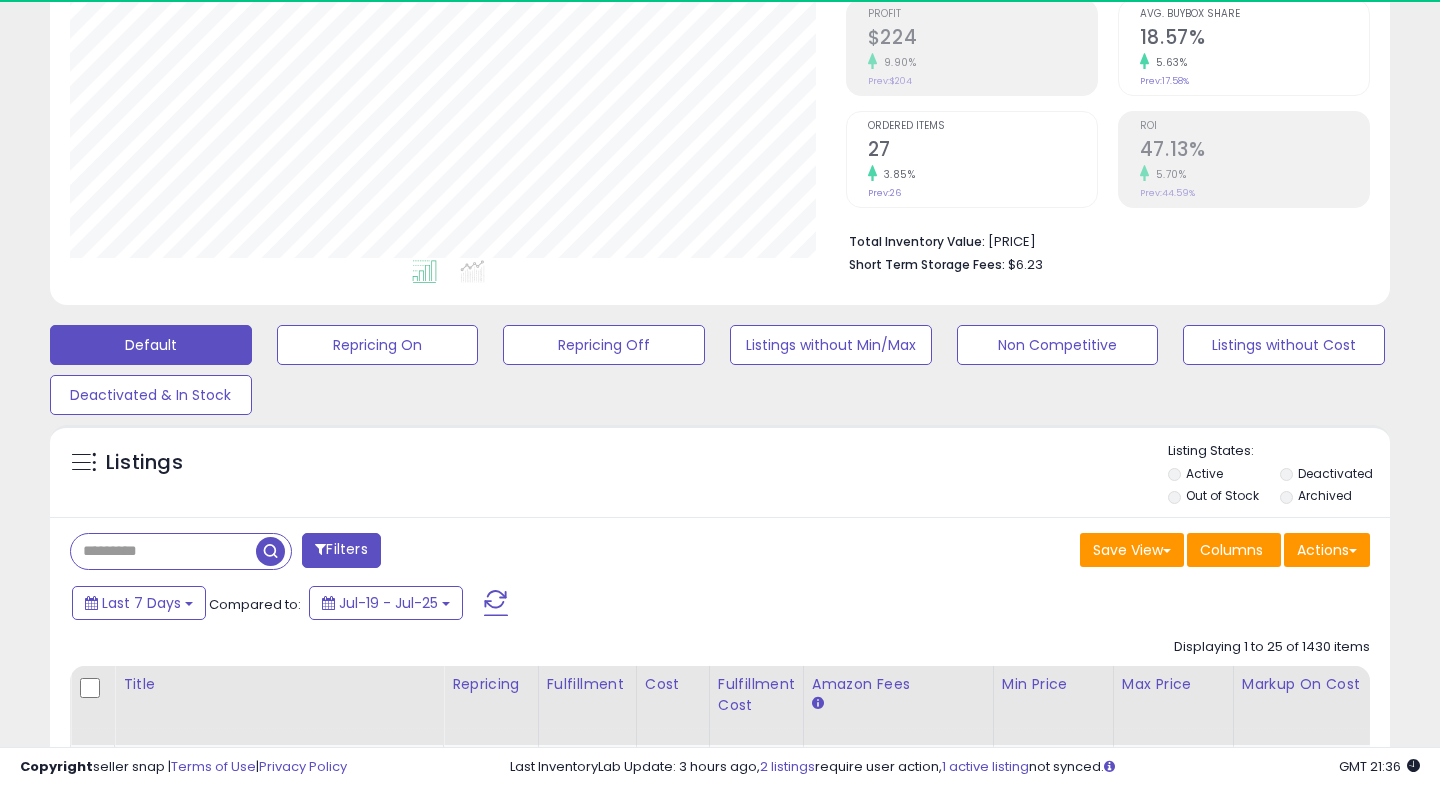 scroll, scrollTop: 999590, scrollLeft: 999224, axis: both 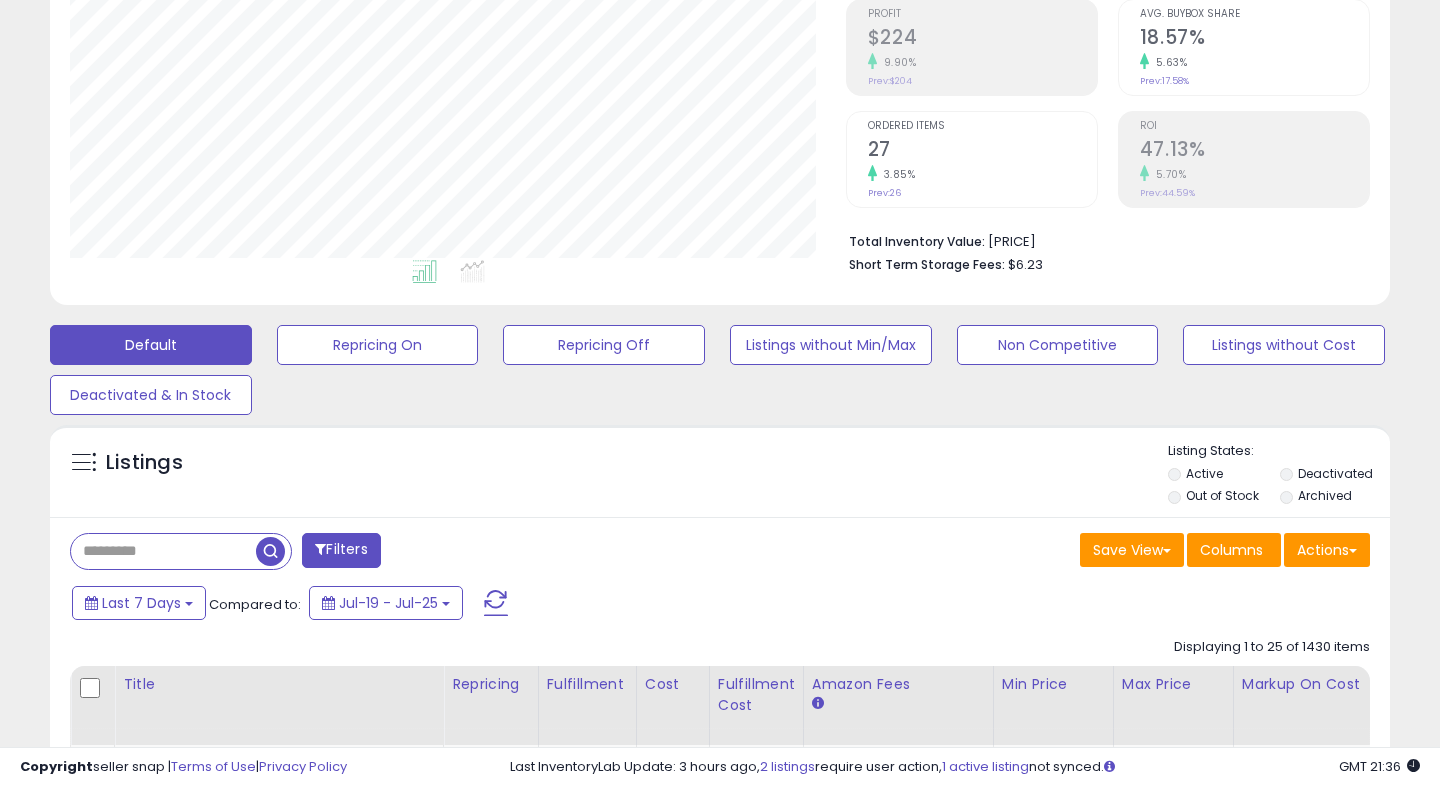 click on "Out of Stock" at bounding box center [1222, 495] 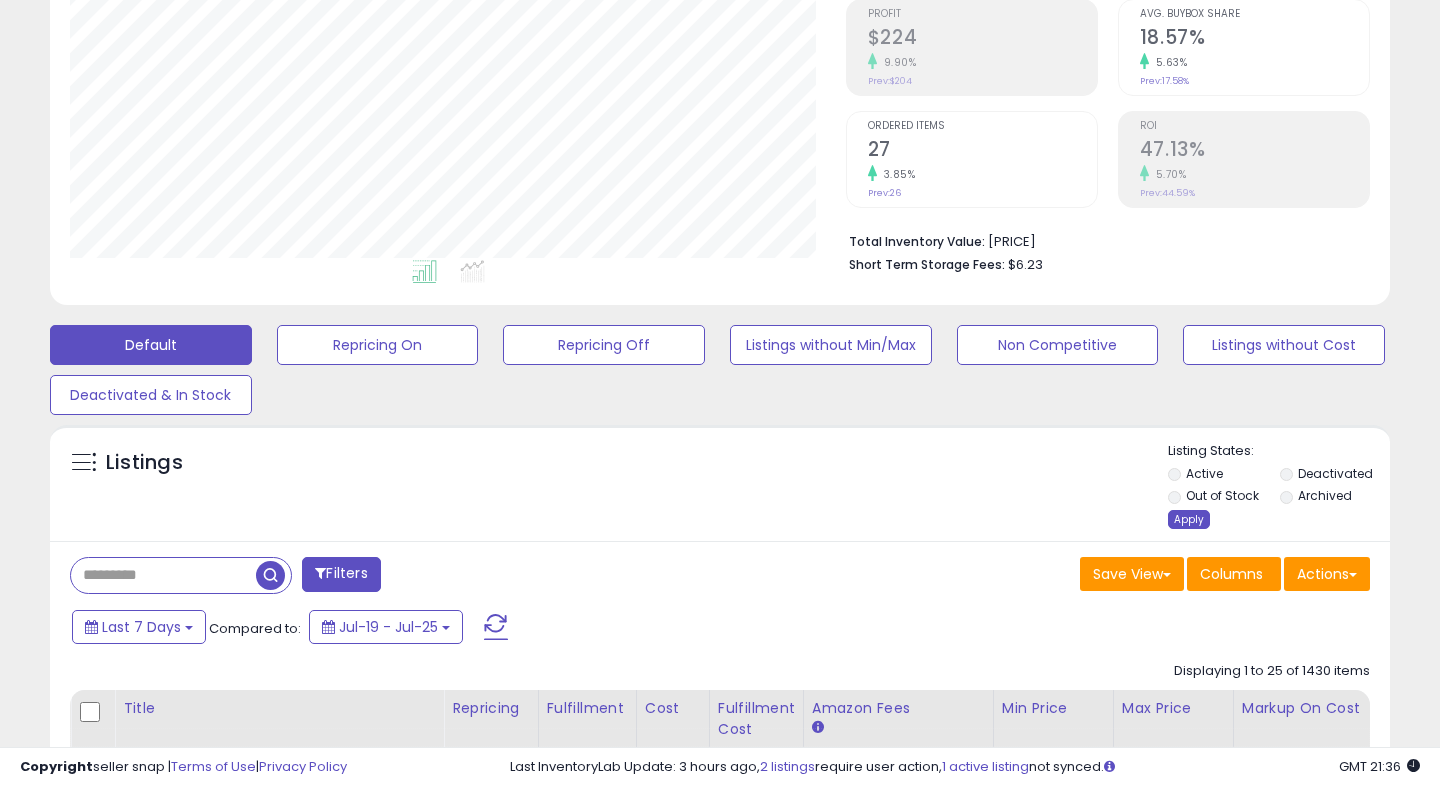 click on "Apply" at bounding box center (1189, 519) 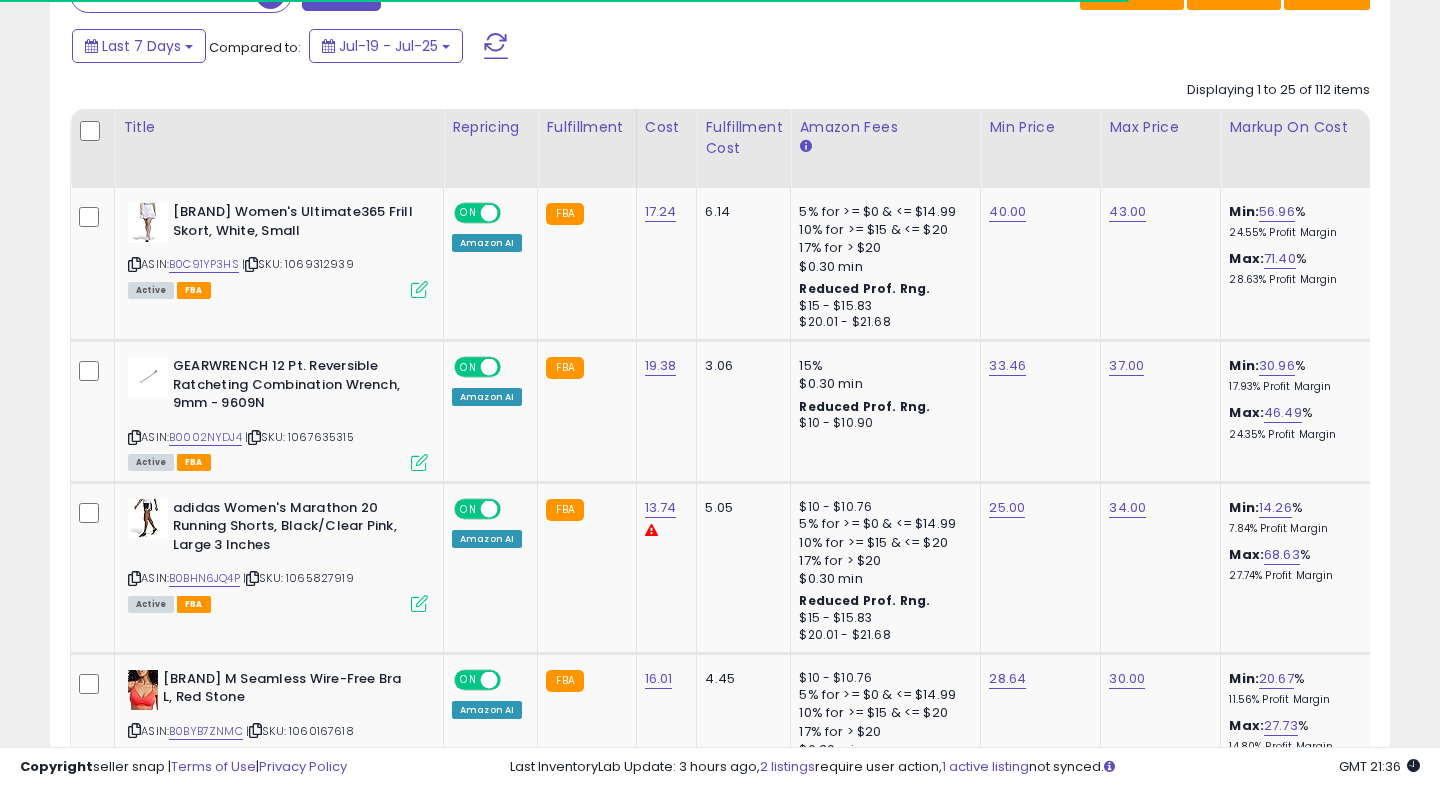 scroll, scrollTop: 1034, scrollLeft: 0, axis: vertical 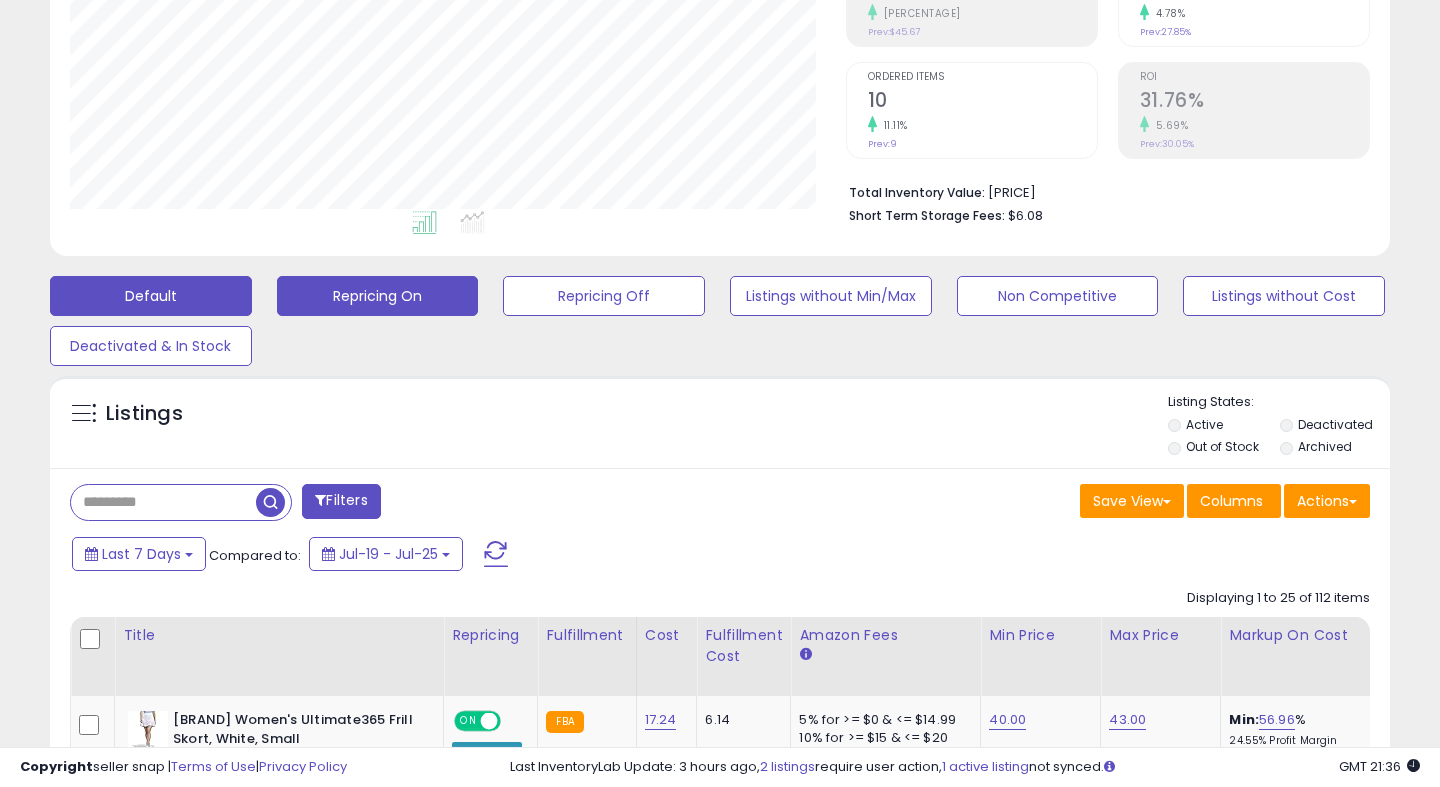 click on "Repricing On" at bounding box center (378, 296) 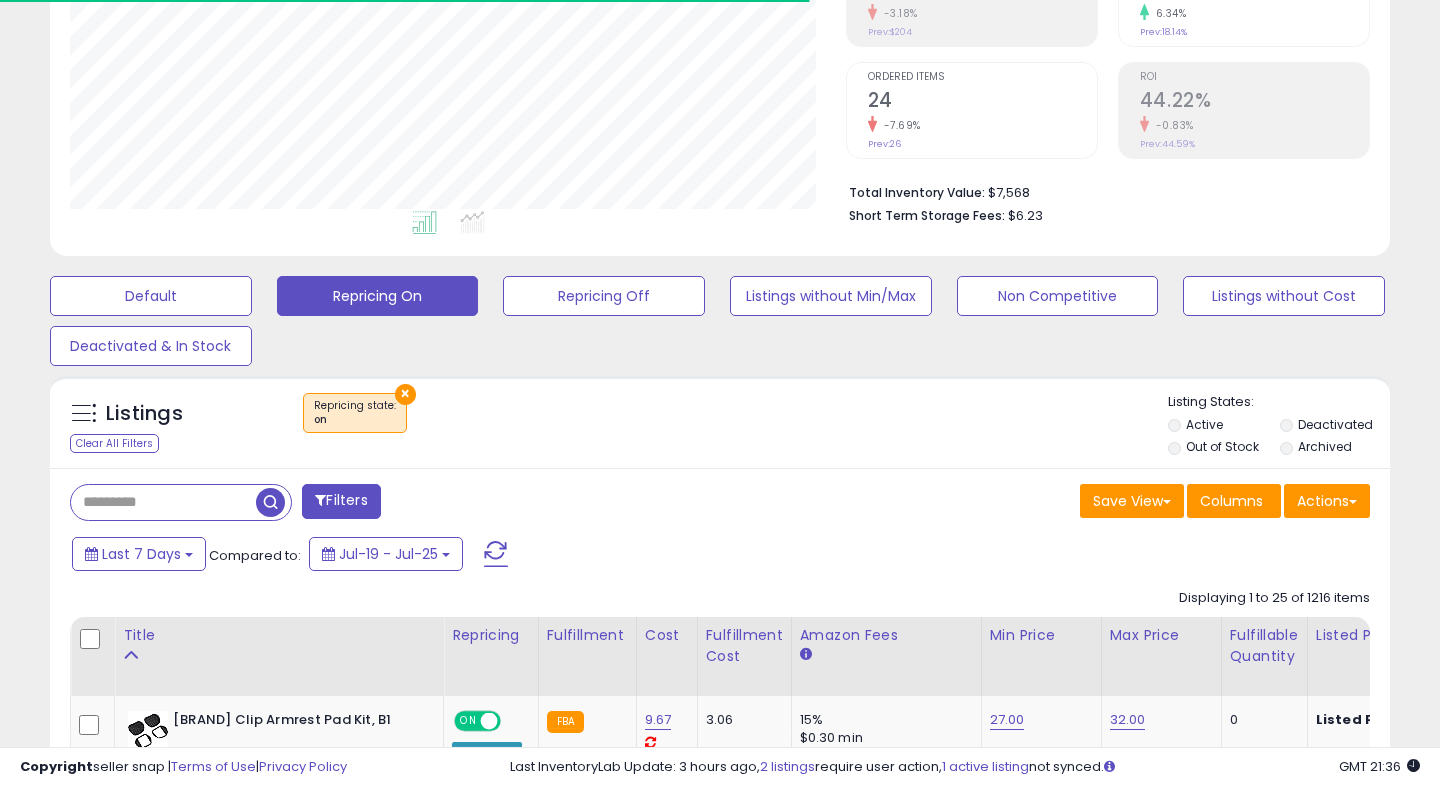 click on "Default
Repricing On
Repricing Off
Listings without Min/Max
Non Competitive
Listings without Cost
Deactivated & In Stock" at bounding box center (720, 316) 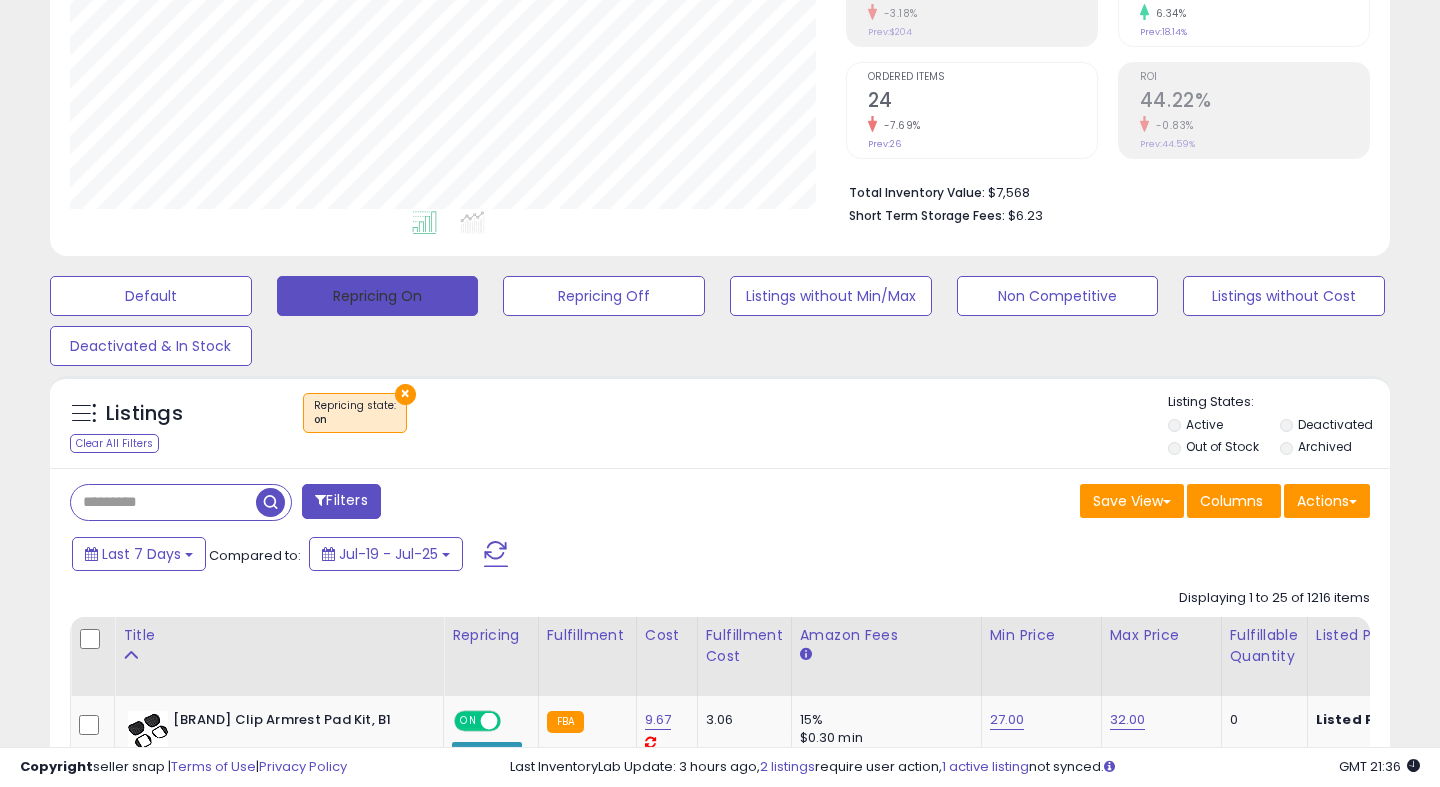 scroll, scrollTop: 999590, scrollLeft: 999224, axis: both 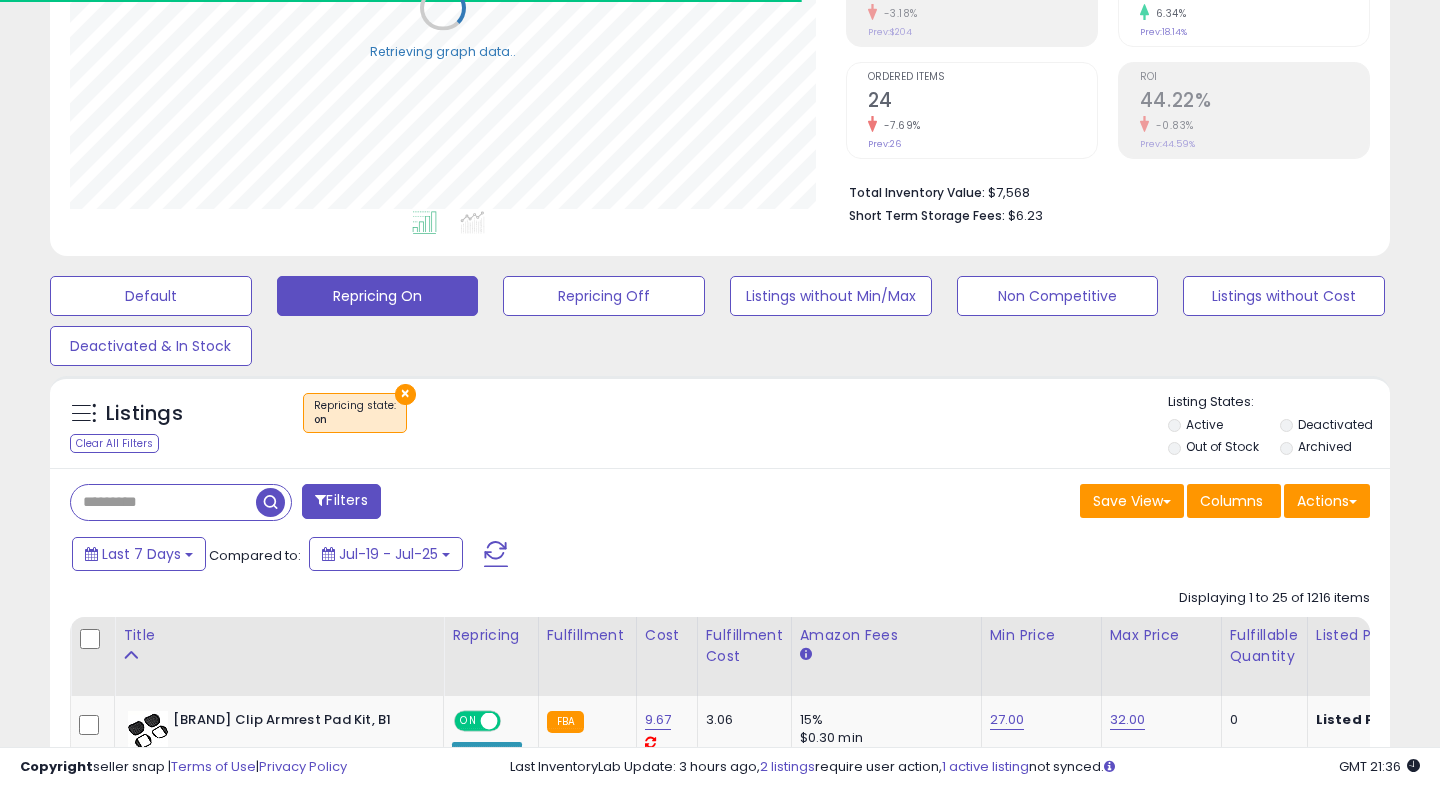 click on "×" at bounding box center [405, 394] 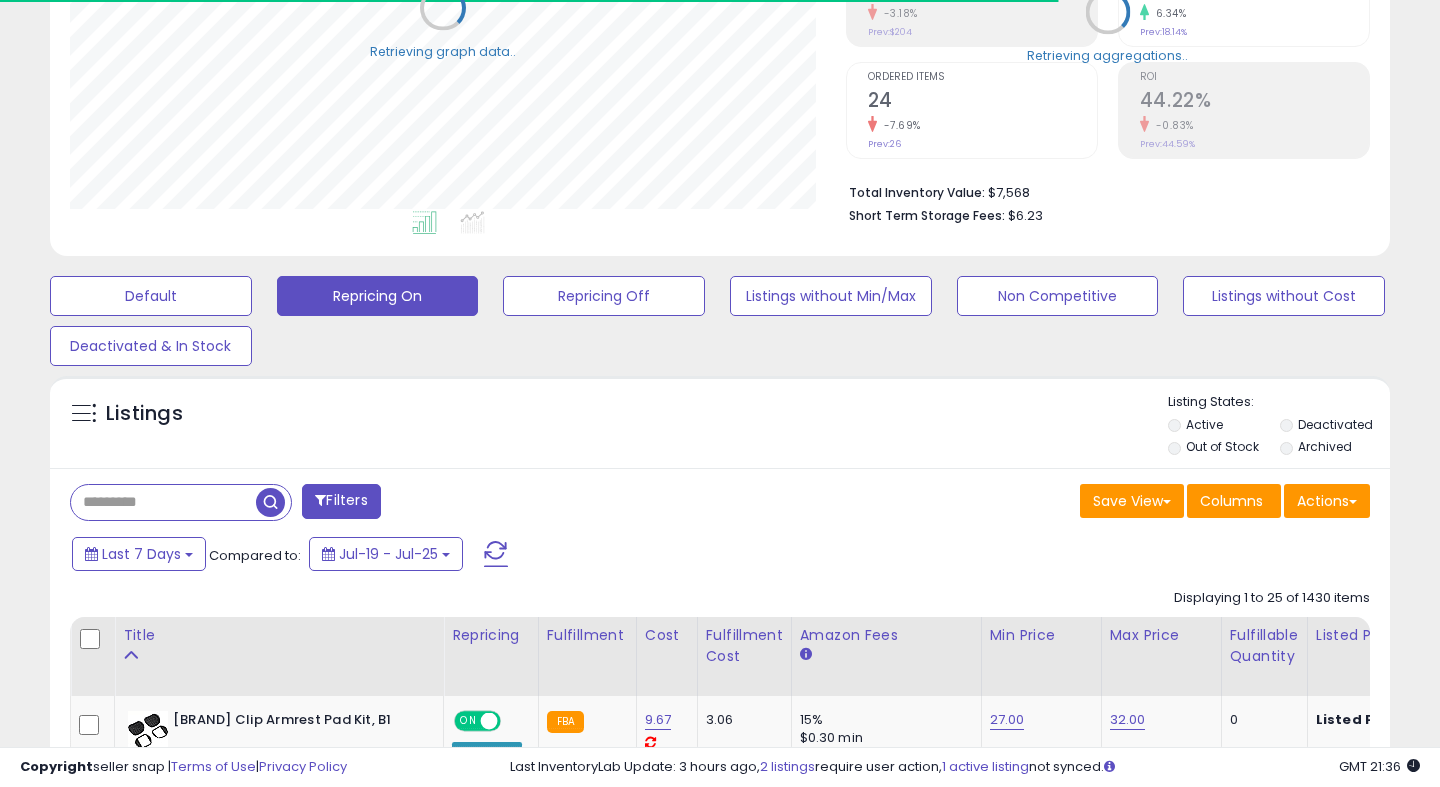 scroll, scrollTop: 999590, scrollLeft: 999224, axis: both 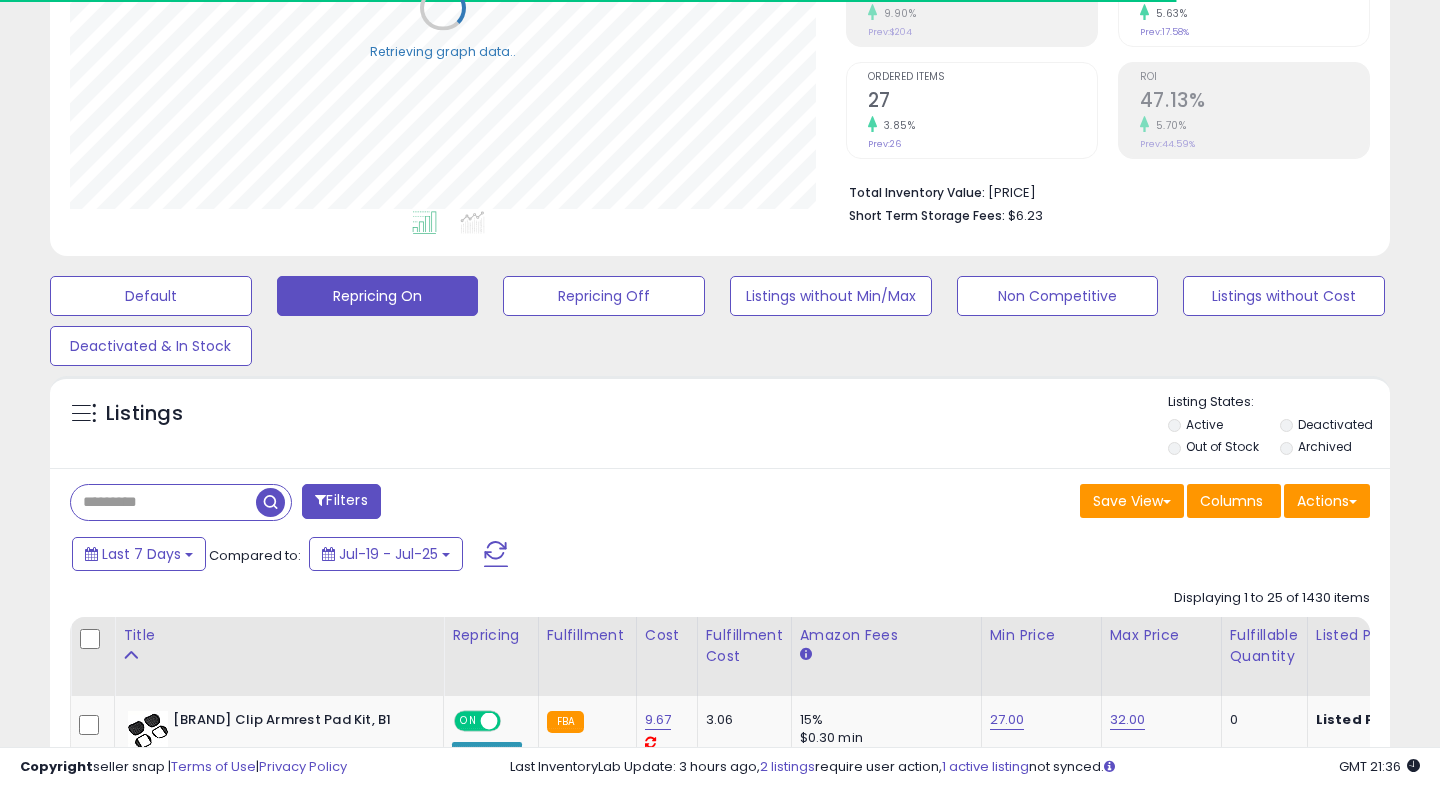 click on "Default
Repricing On
Repricing Off
Listings without Min/Max
Non Competitive
Listings without Cost
Deactivated & In Stock" at bounding box center (720, 316) 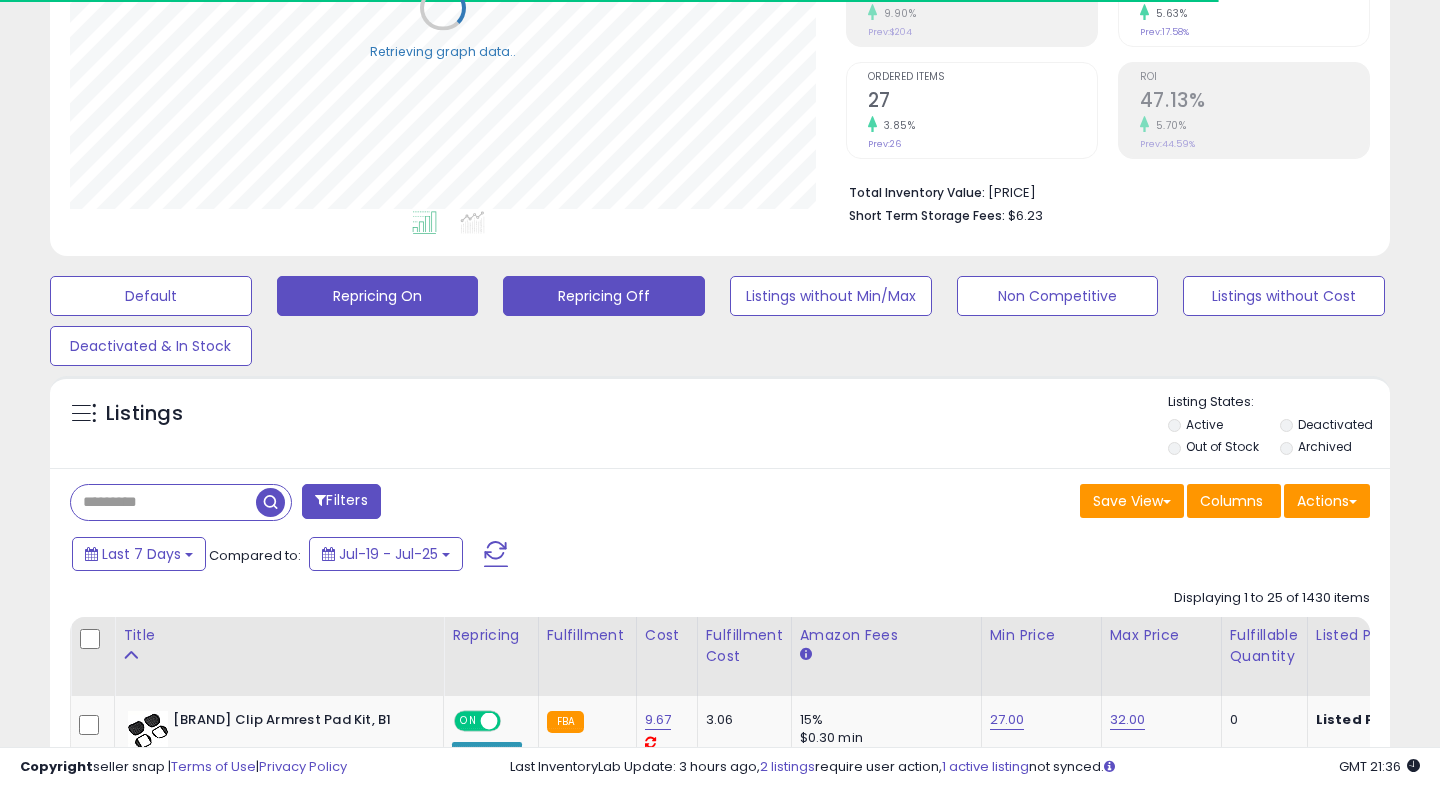 click on "Repricing Off" at bounding box center (151, 296) 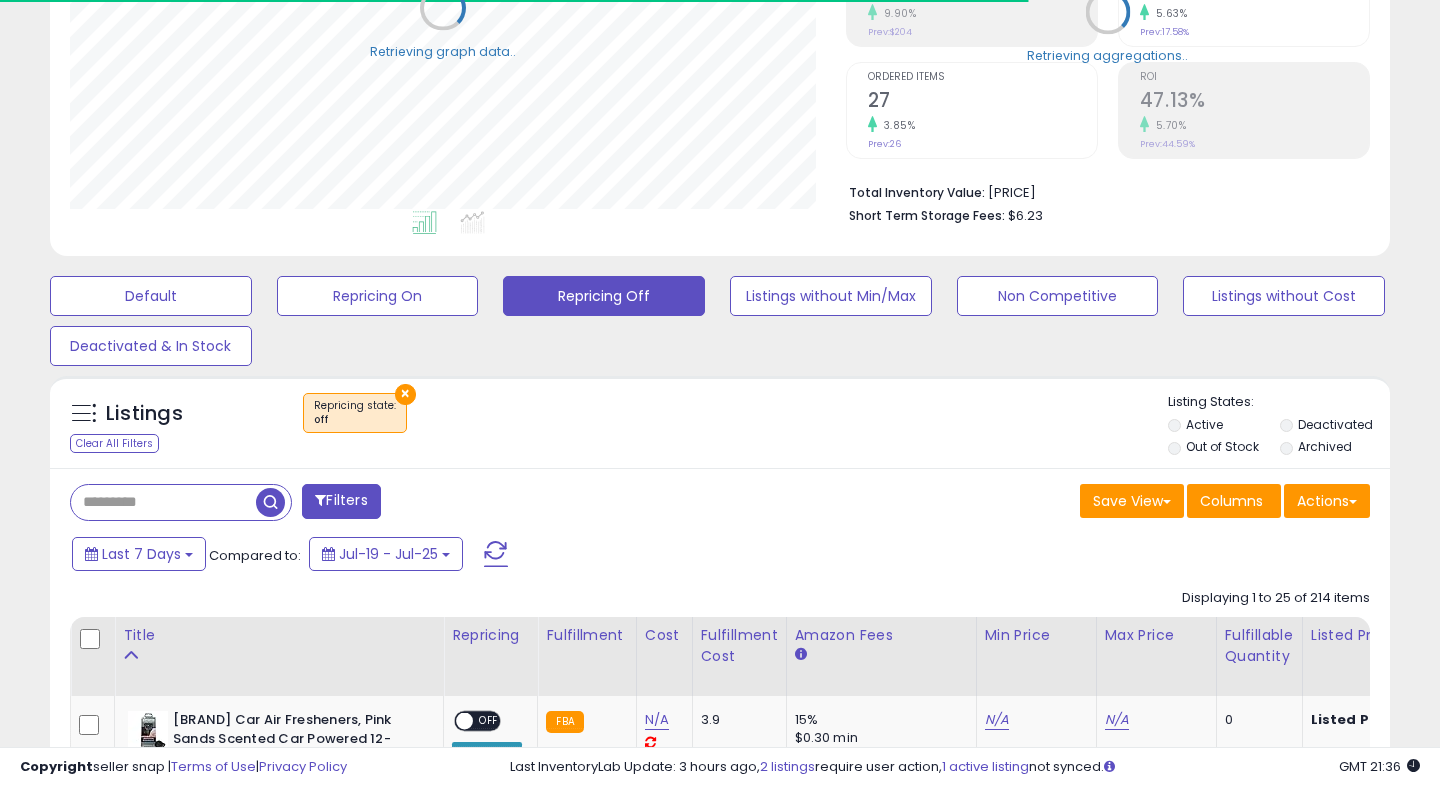 scroll, scrollTop: 999590, scrollLeft: 999224, axis: both 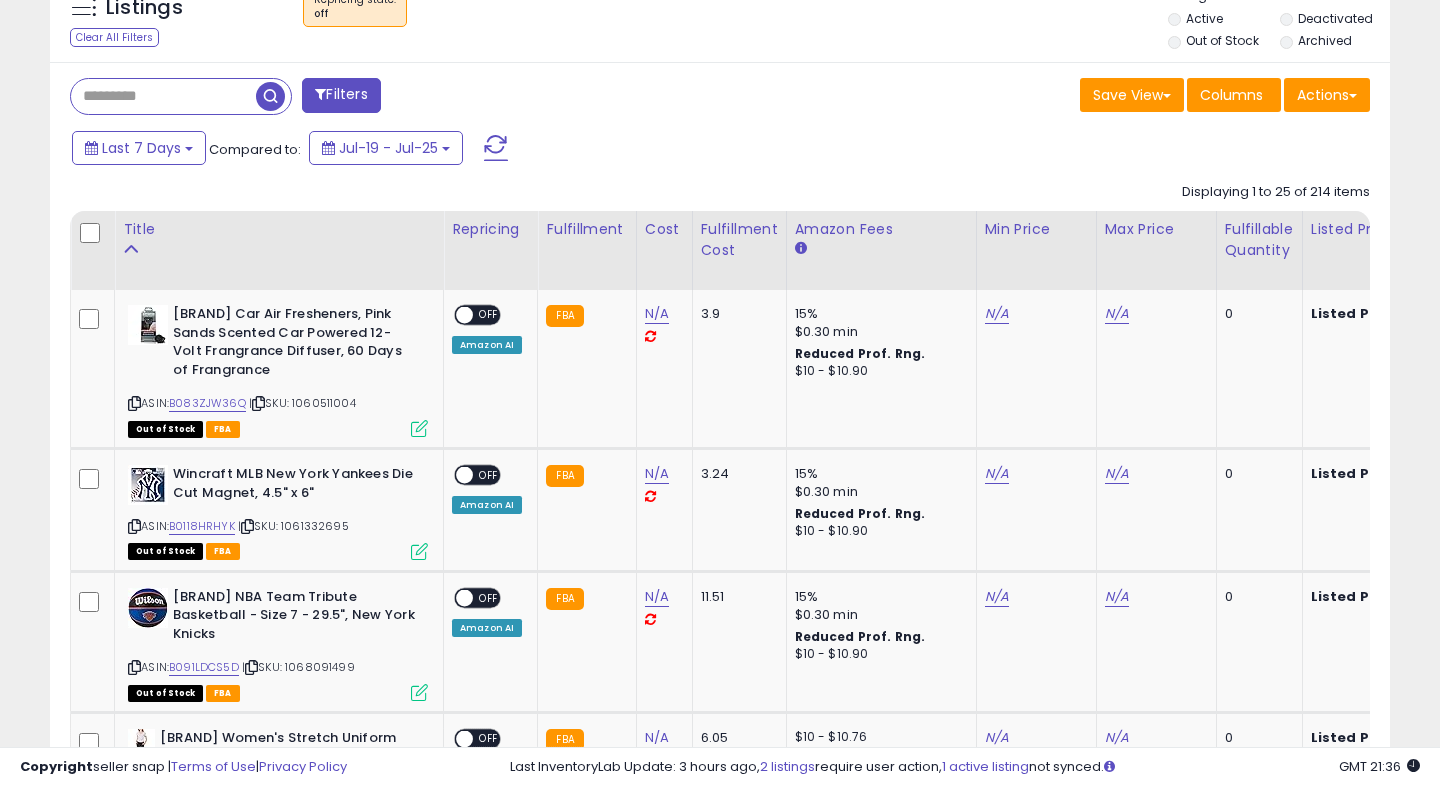 click on "Out of Stock" at bounding box center (1222, 43) 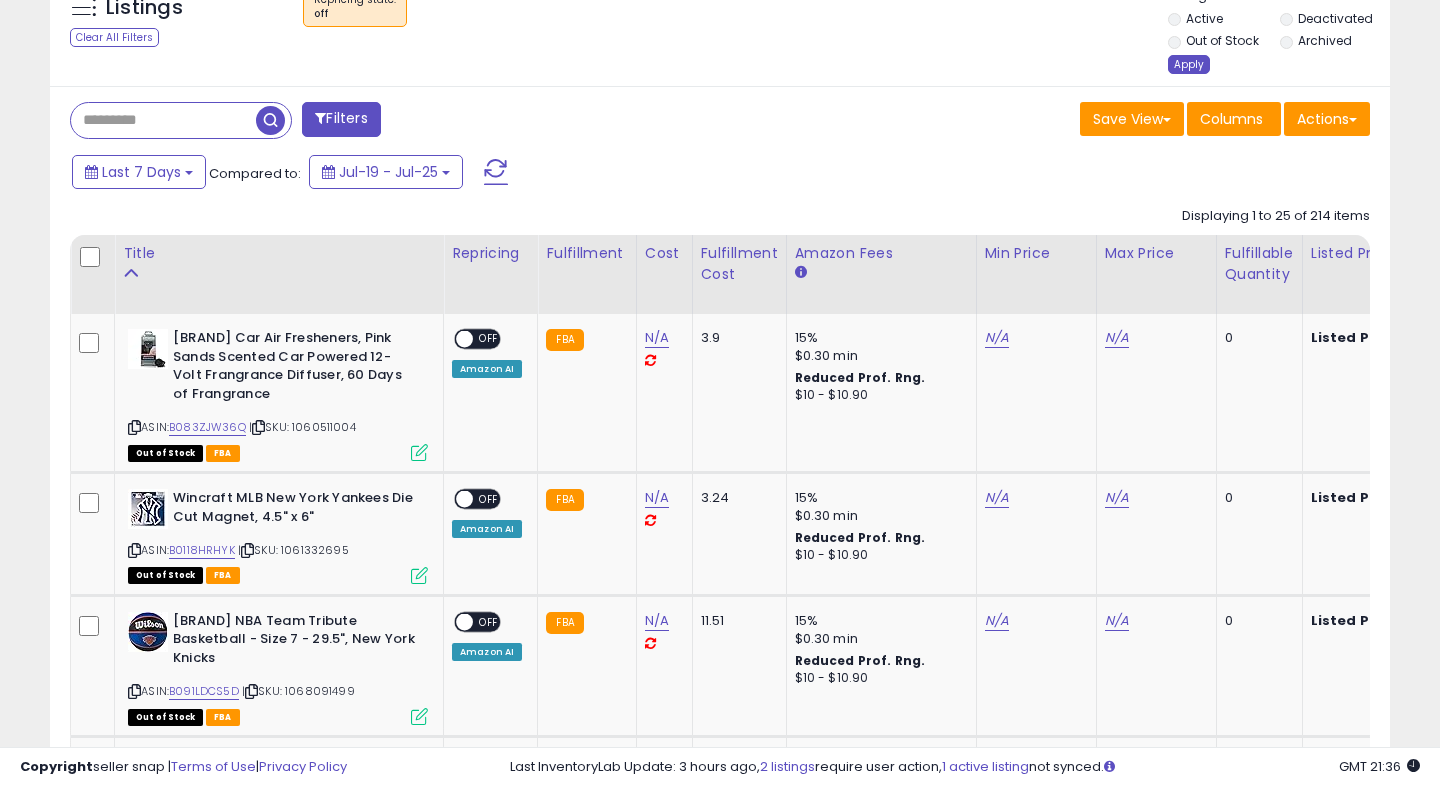 click on "Apply" at bounding box center (1189, 64) 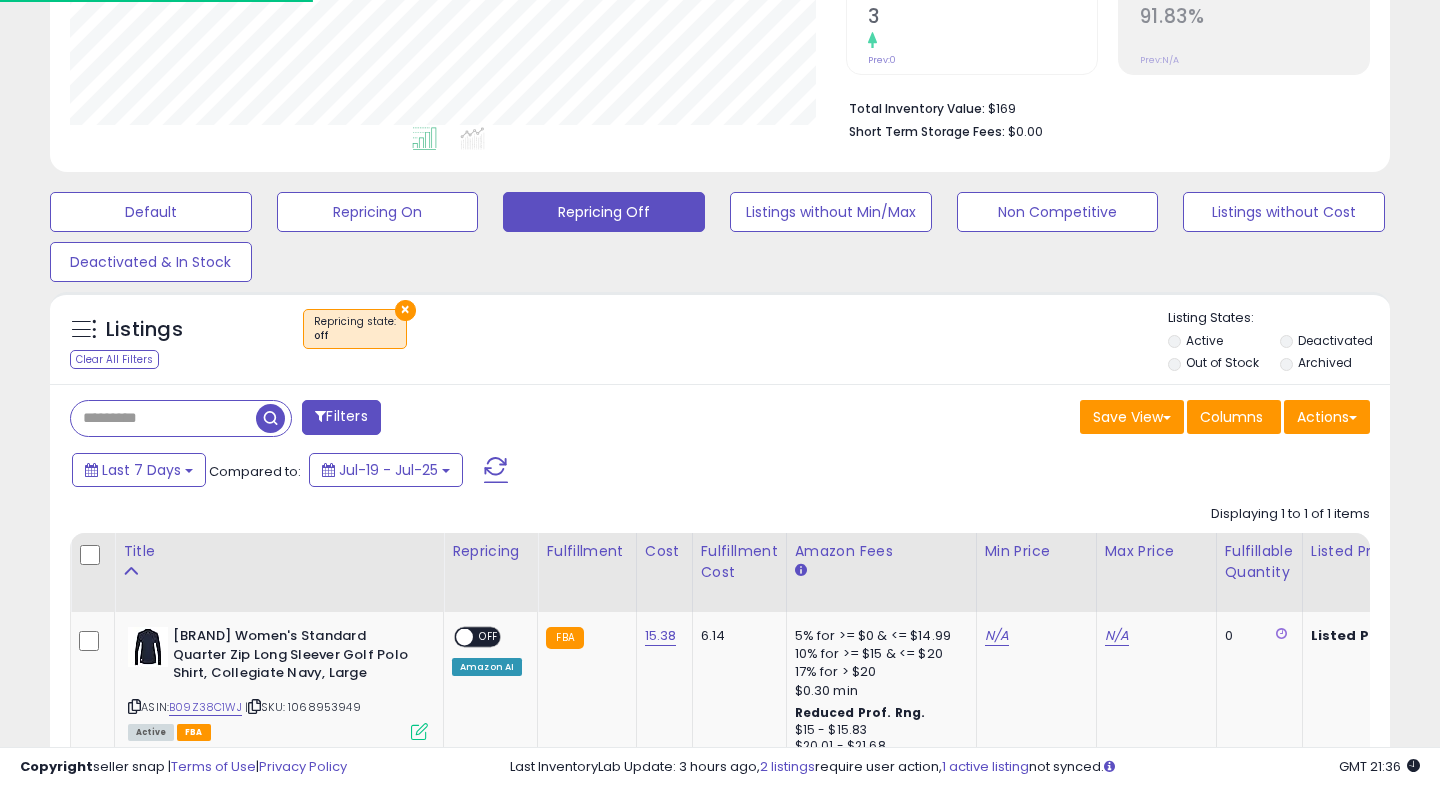 scroll, scrollTop: 572, scrollLeft: 0, axis: vertical 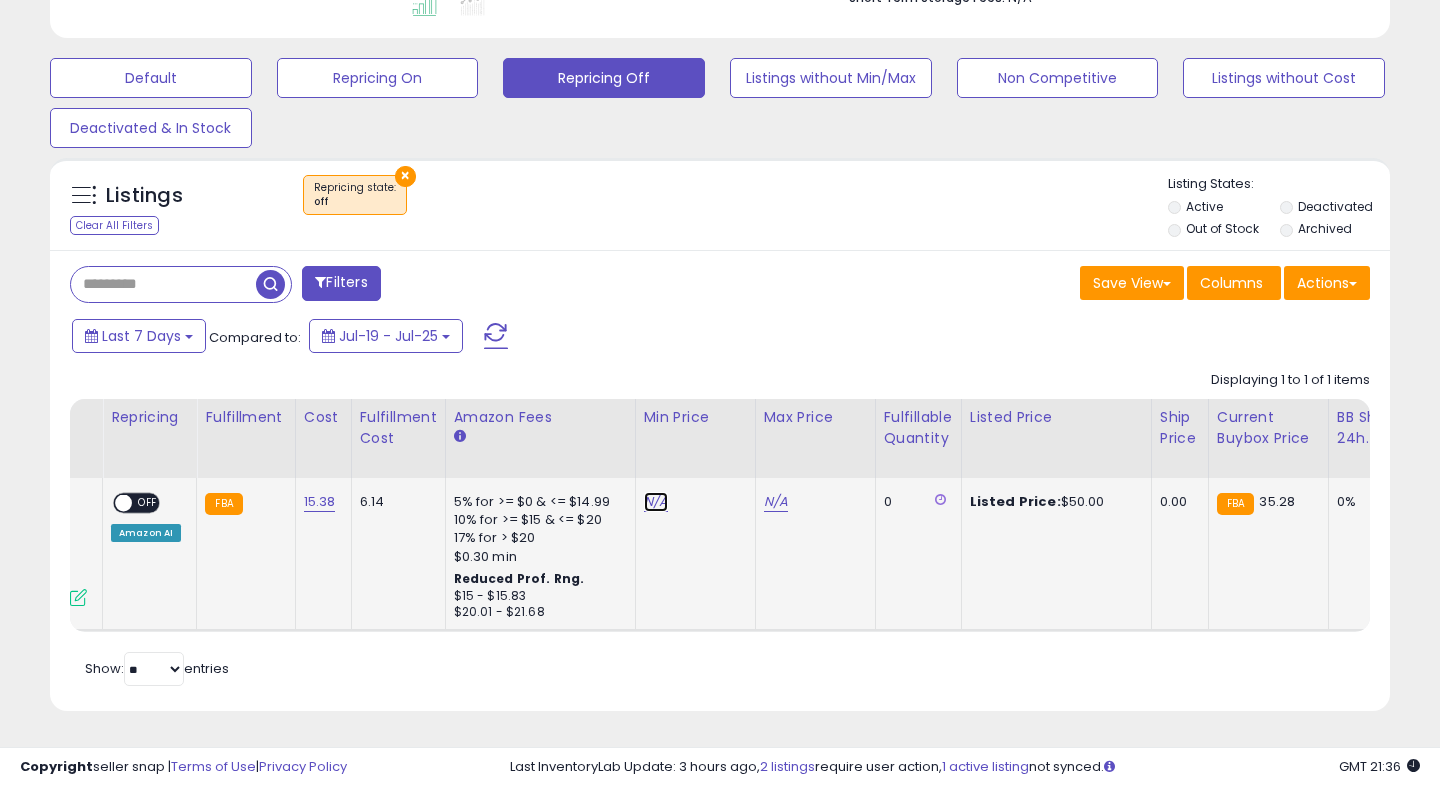 click on "N/A" at bounding box center (656, 502) 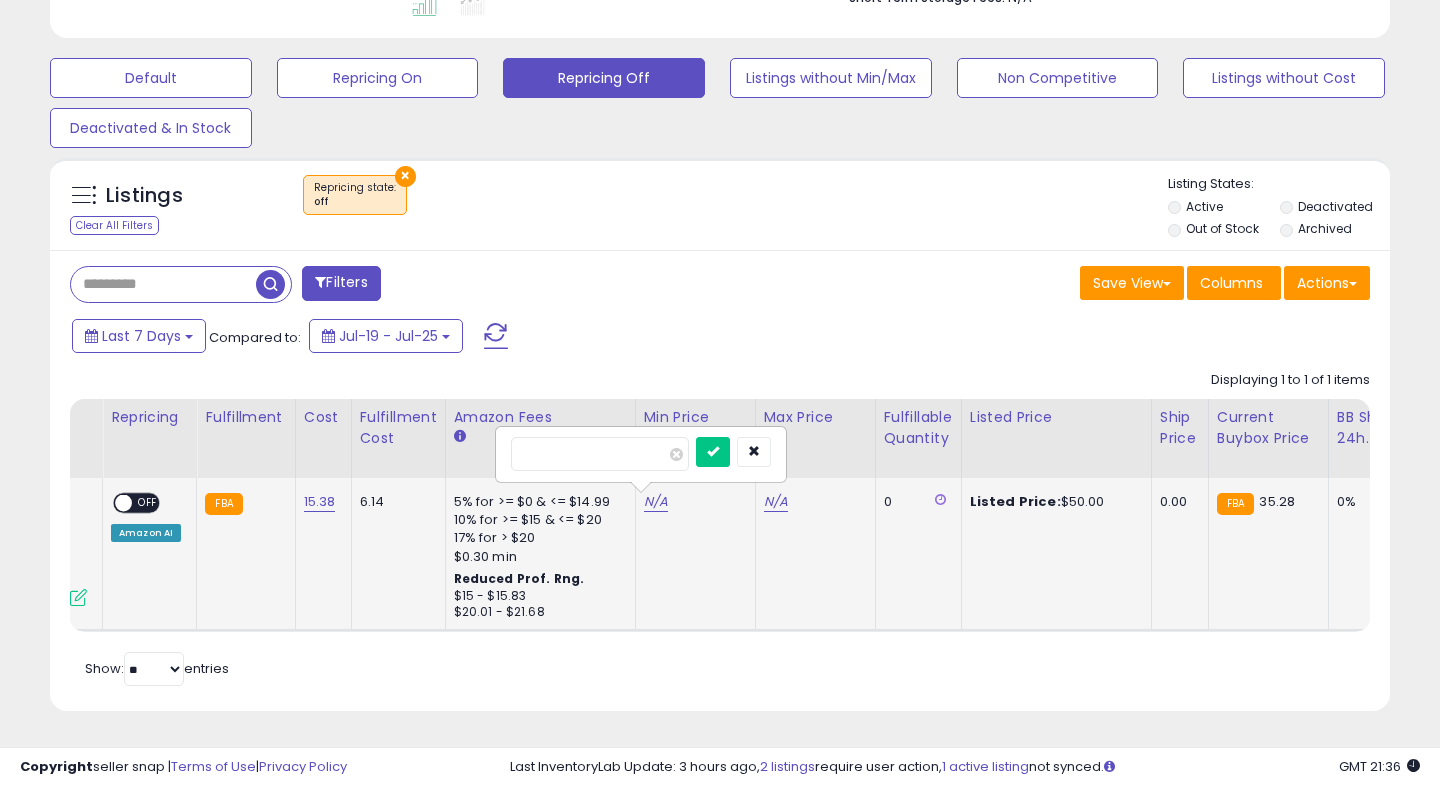 type on "**" 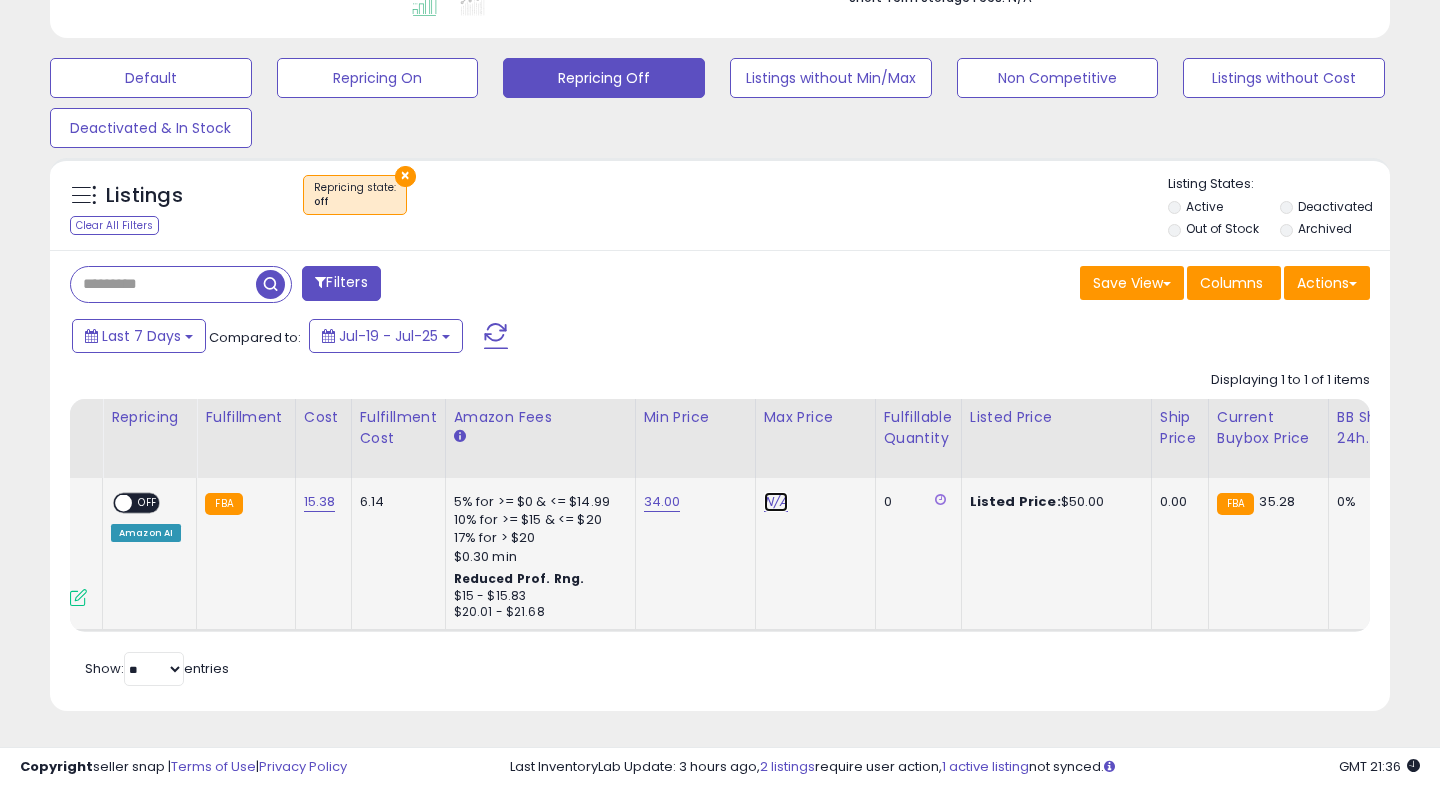 click on "N/A" at bounding box center (776, 502) 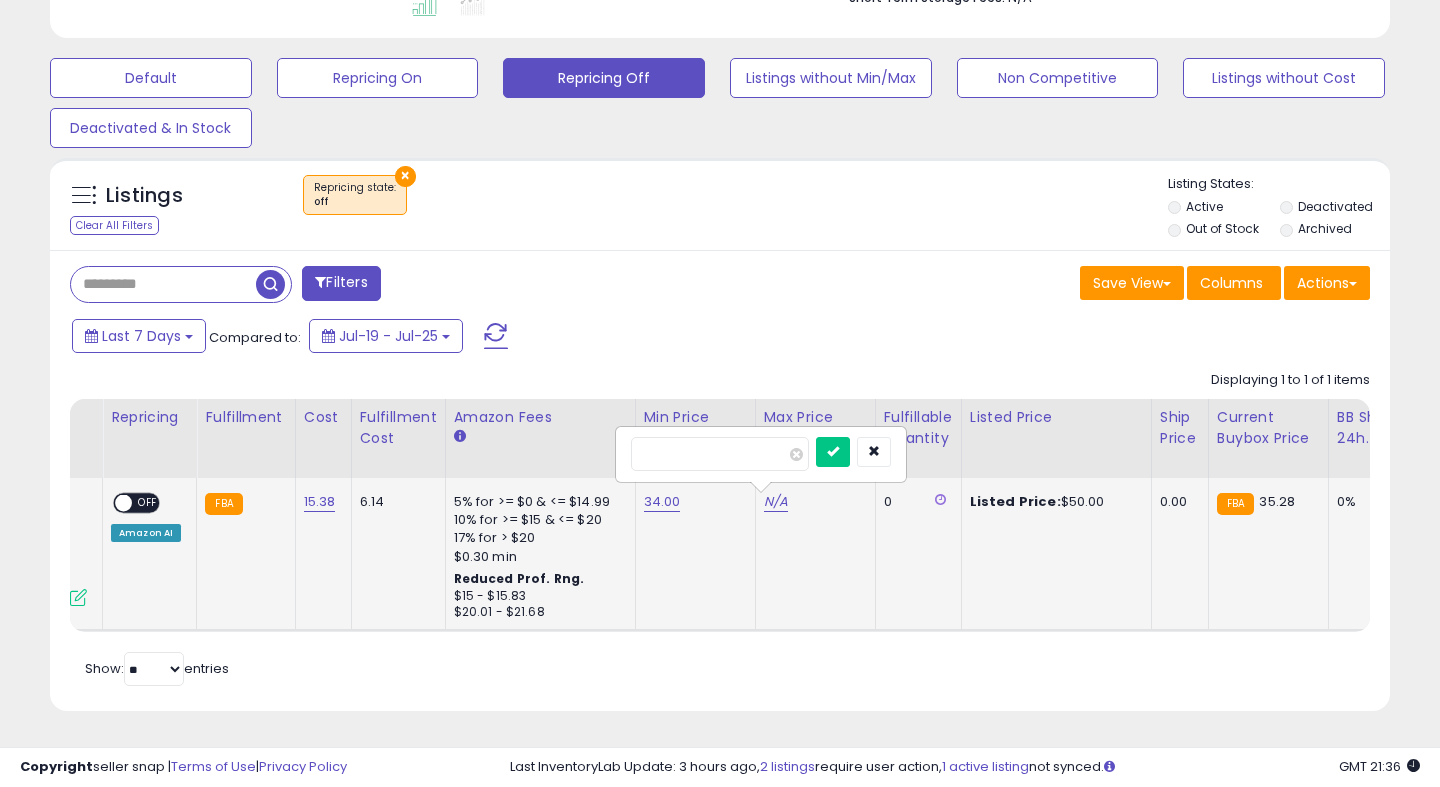 type on "**" 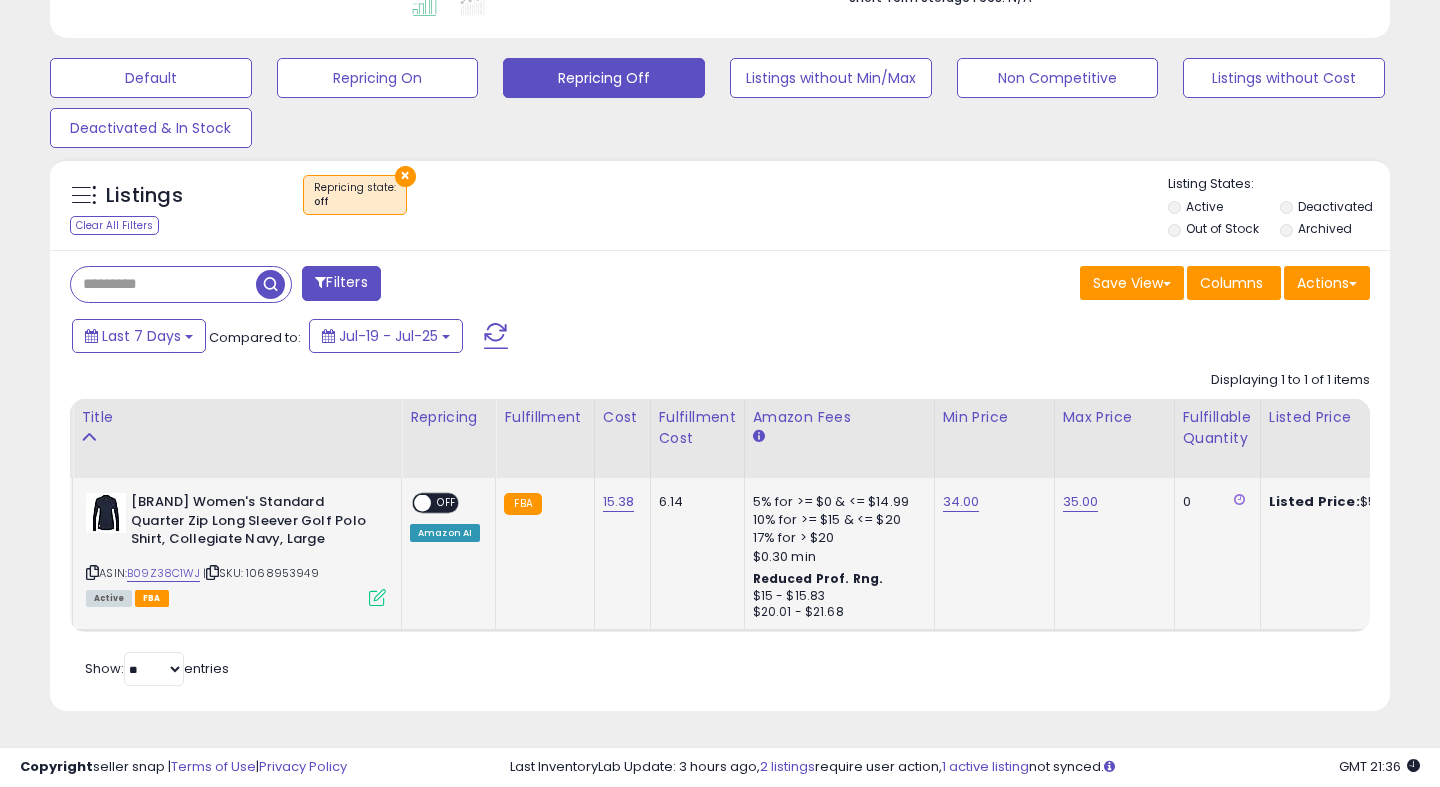 click on "OFF" at bounding box center (447, 503) 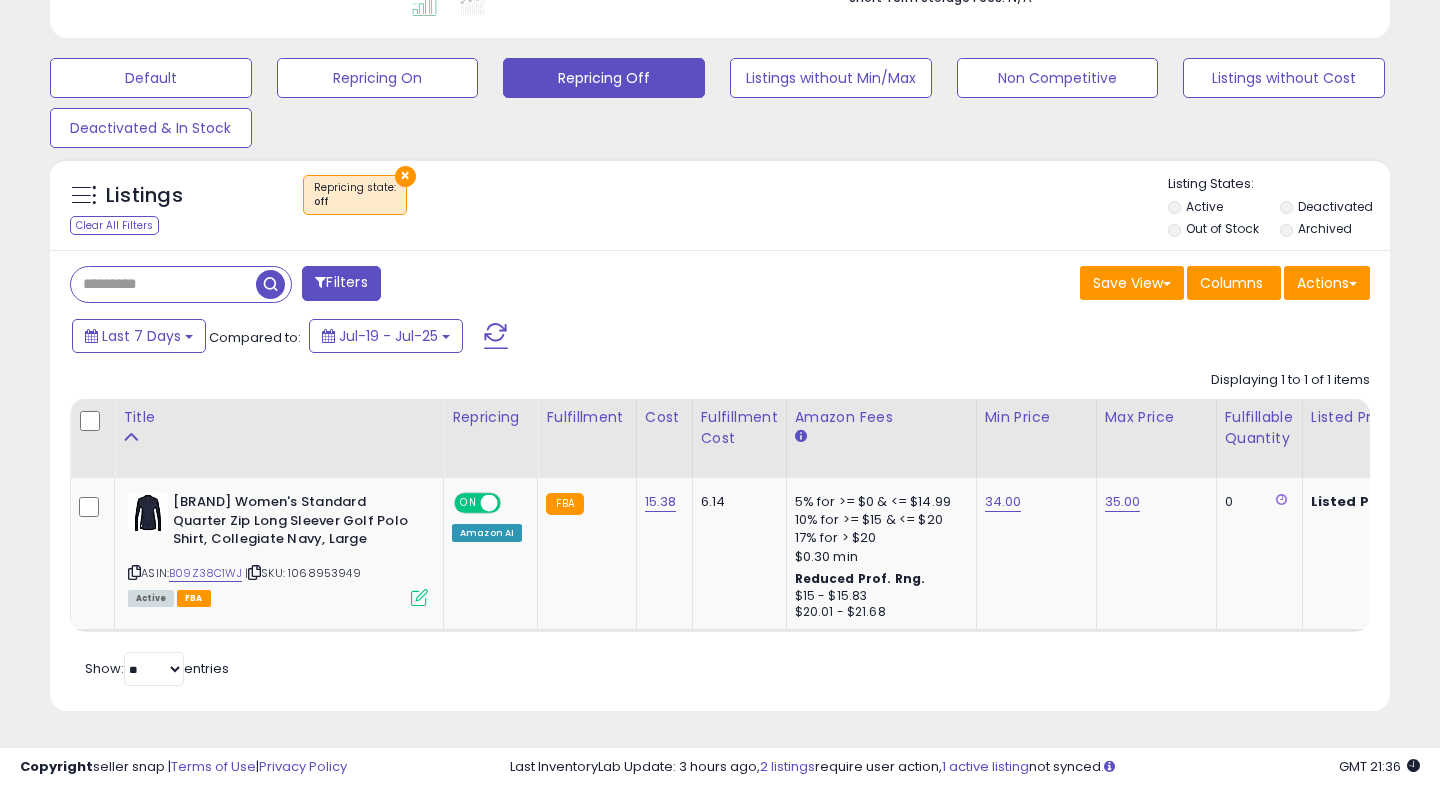 click on "×" at bounding box center [405, 176] 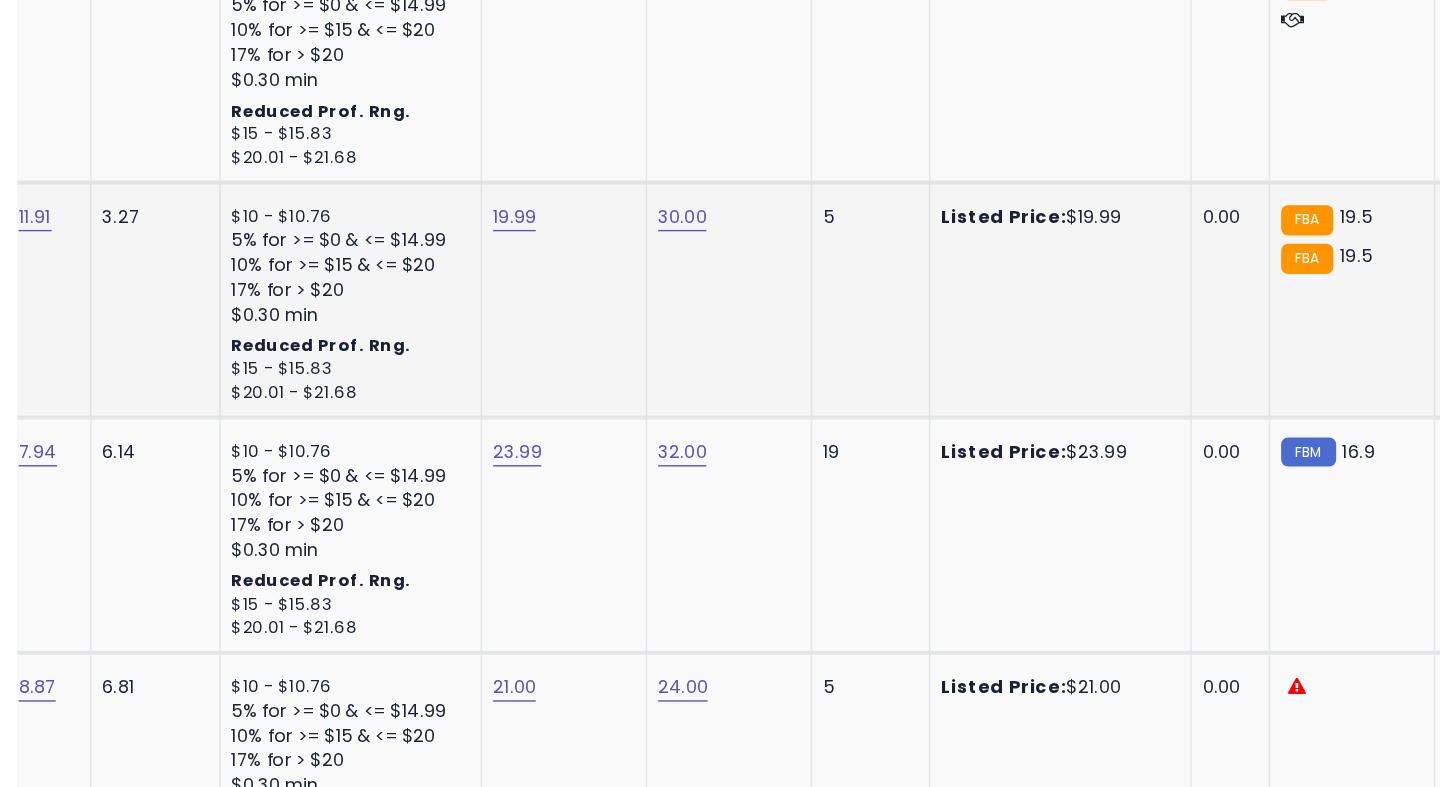 click on "19.99" 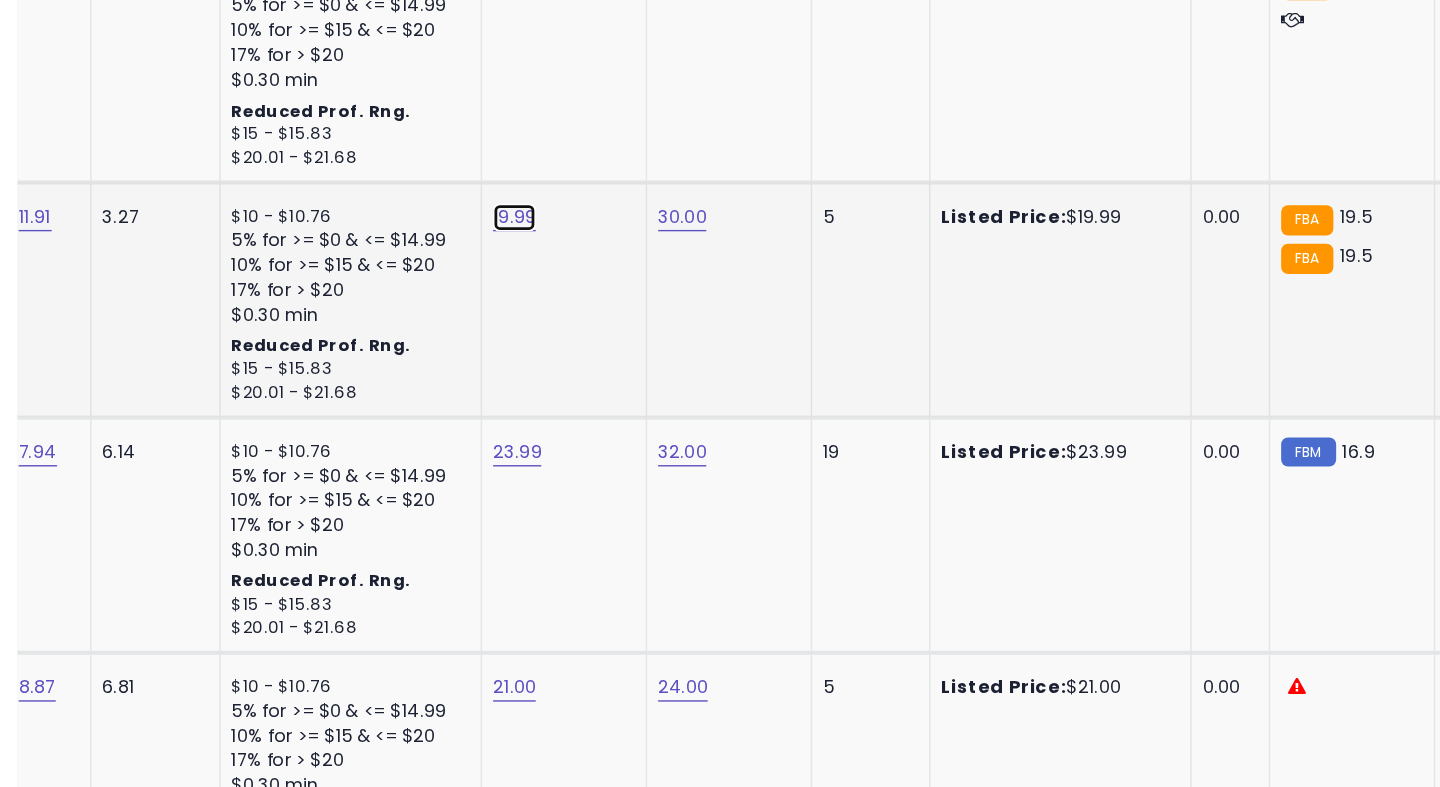 click on "19.99" at bounding box center (434, -248) 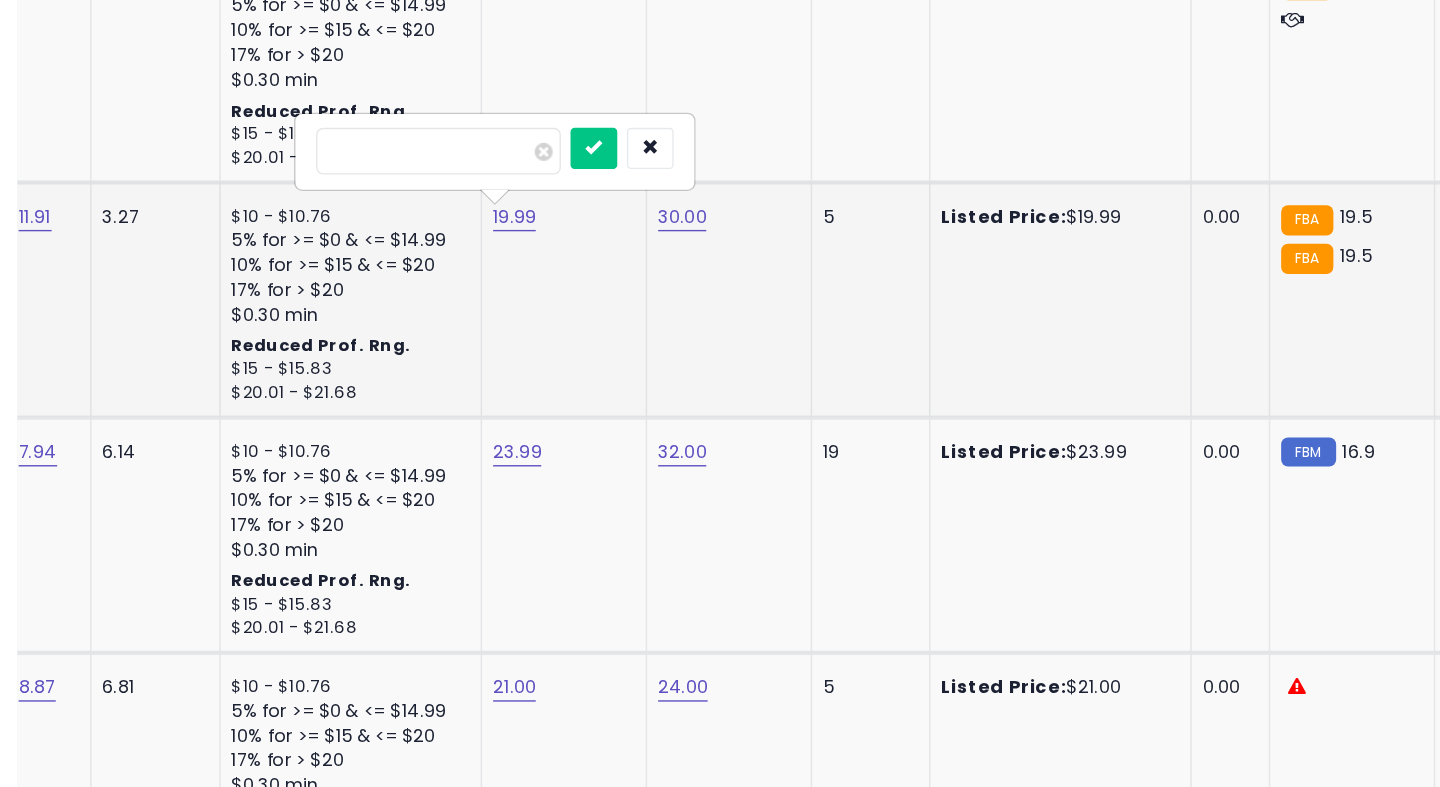 click on "*****" at bounding box center [417, 217] 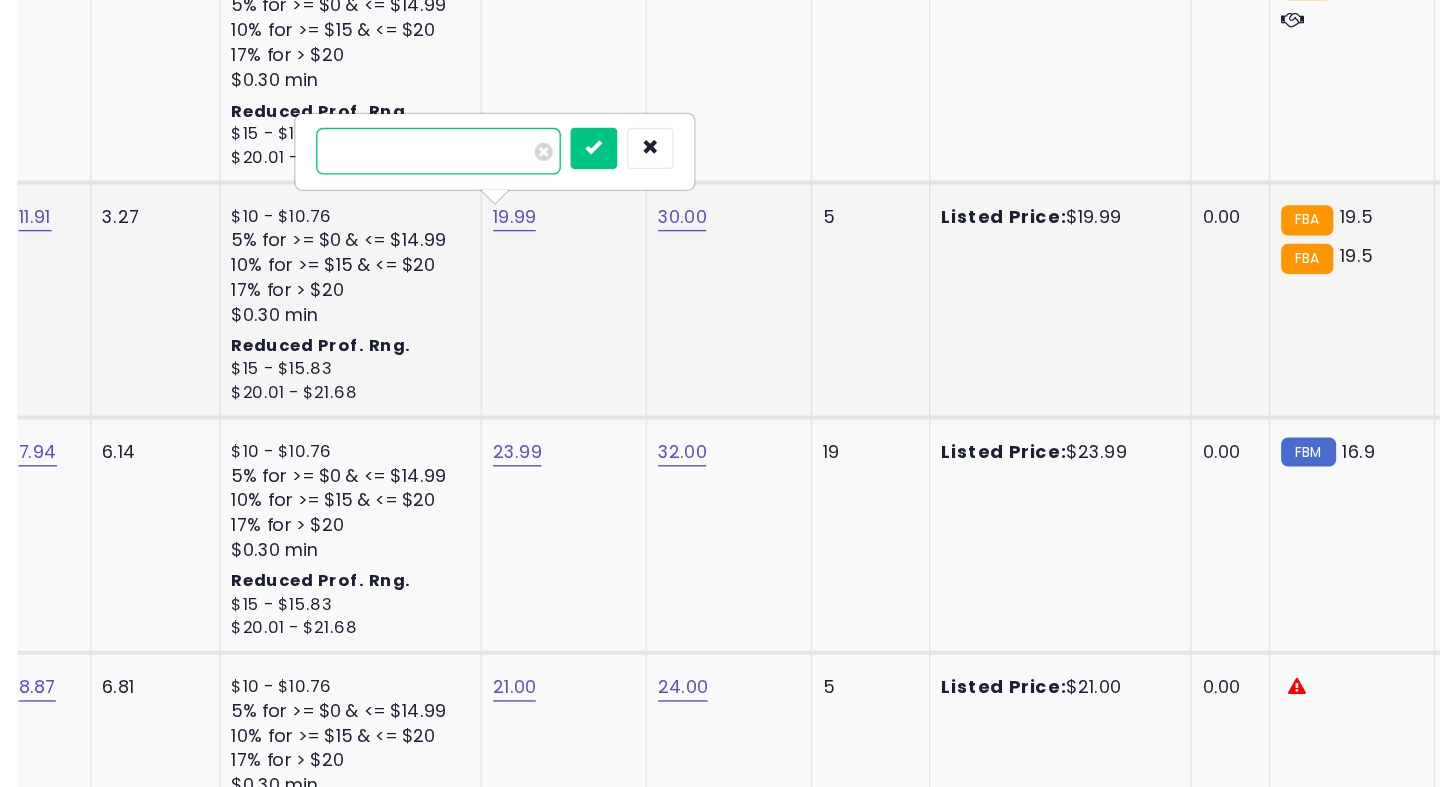 click on "*****" at bounding box center [376, 217] 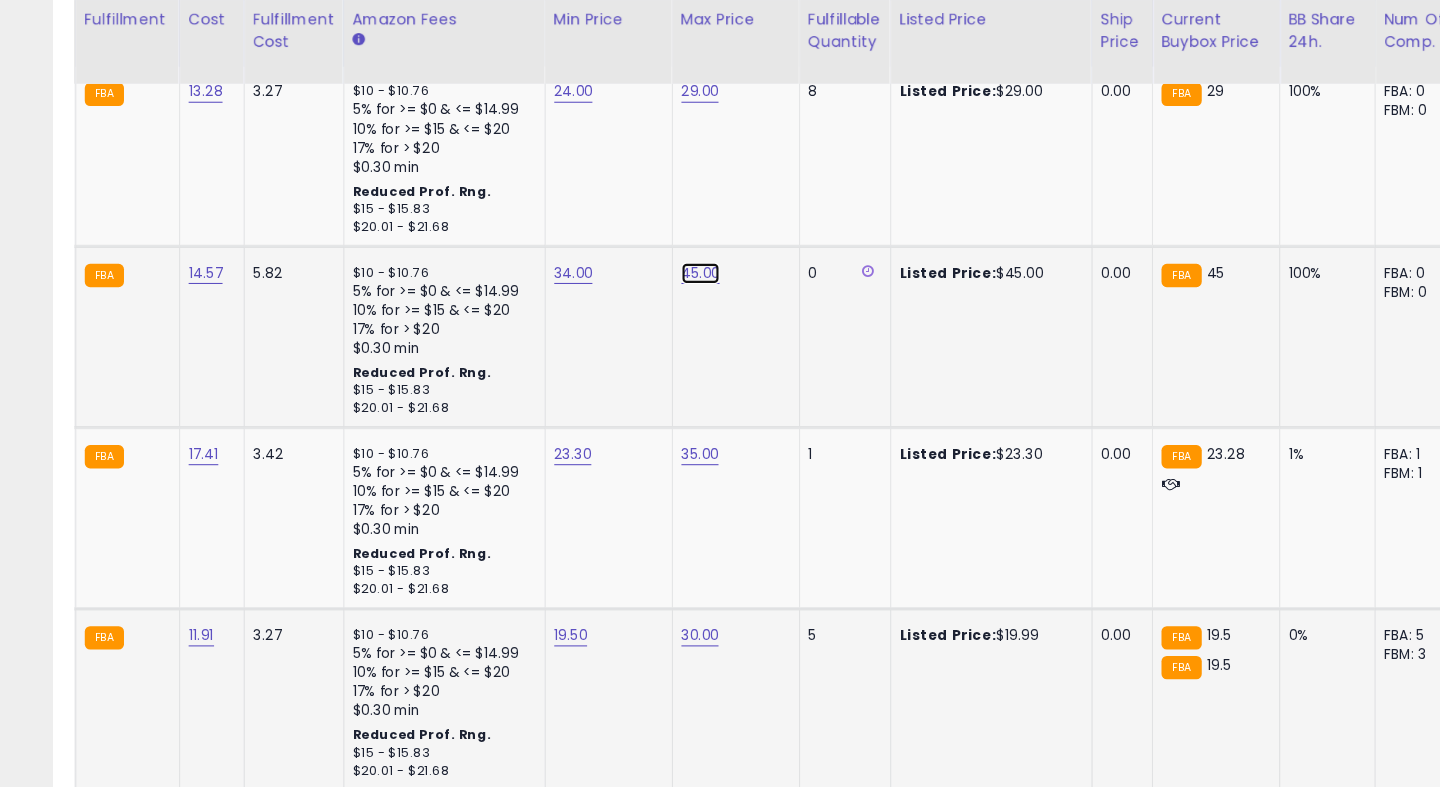 click on "45.00" at bounding box center (661, 87) 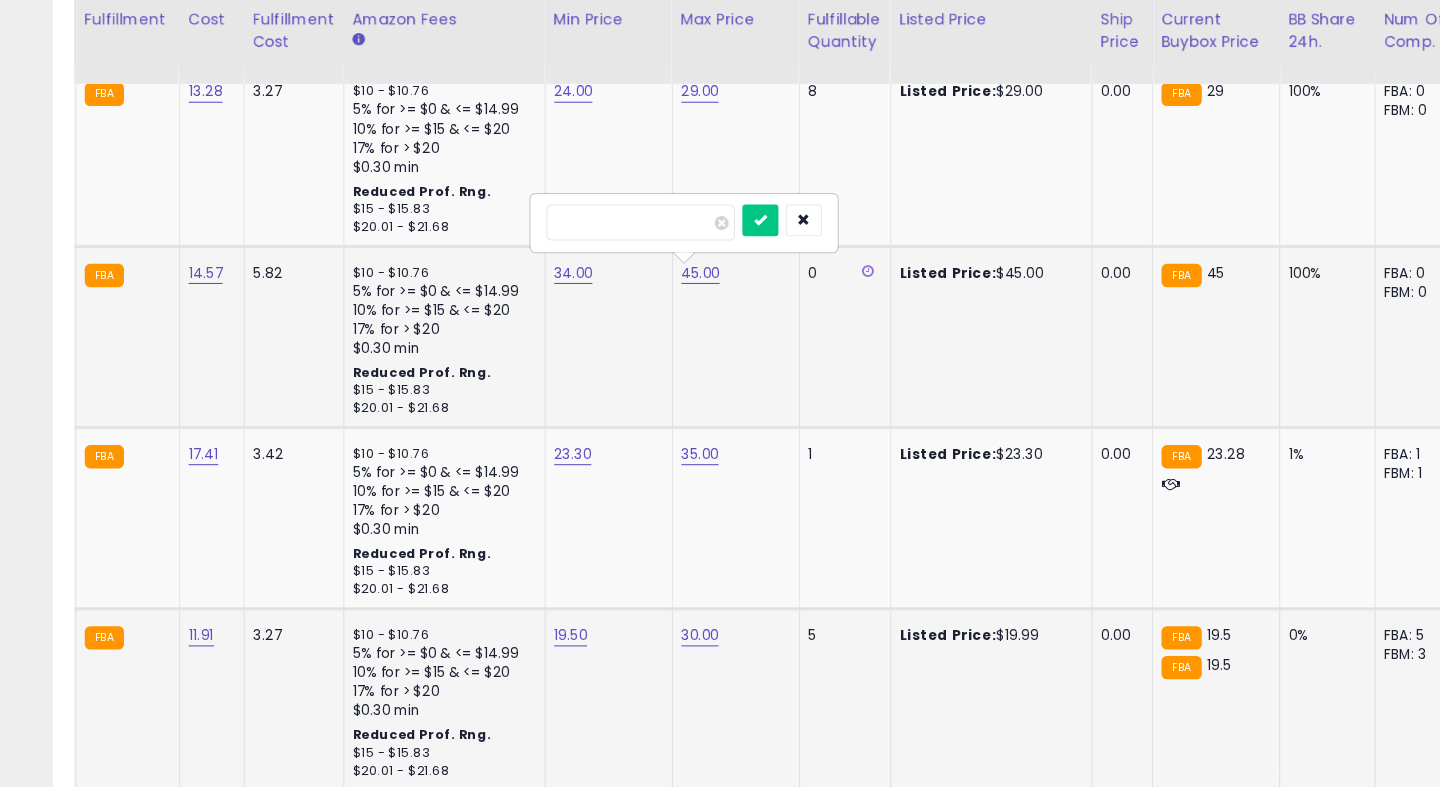 click on "*****" at bounding box center [646, 210] 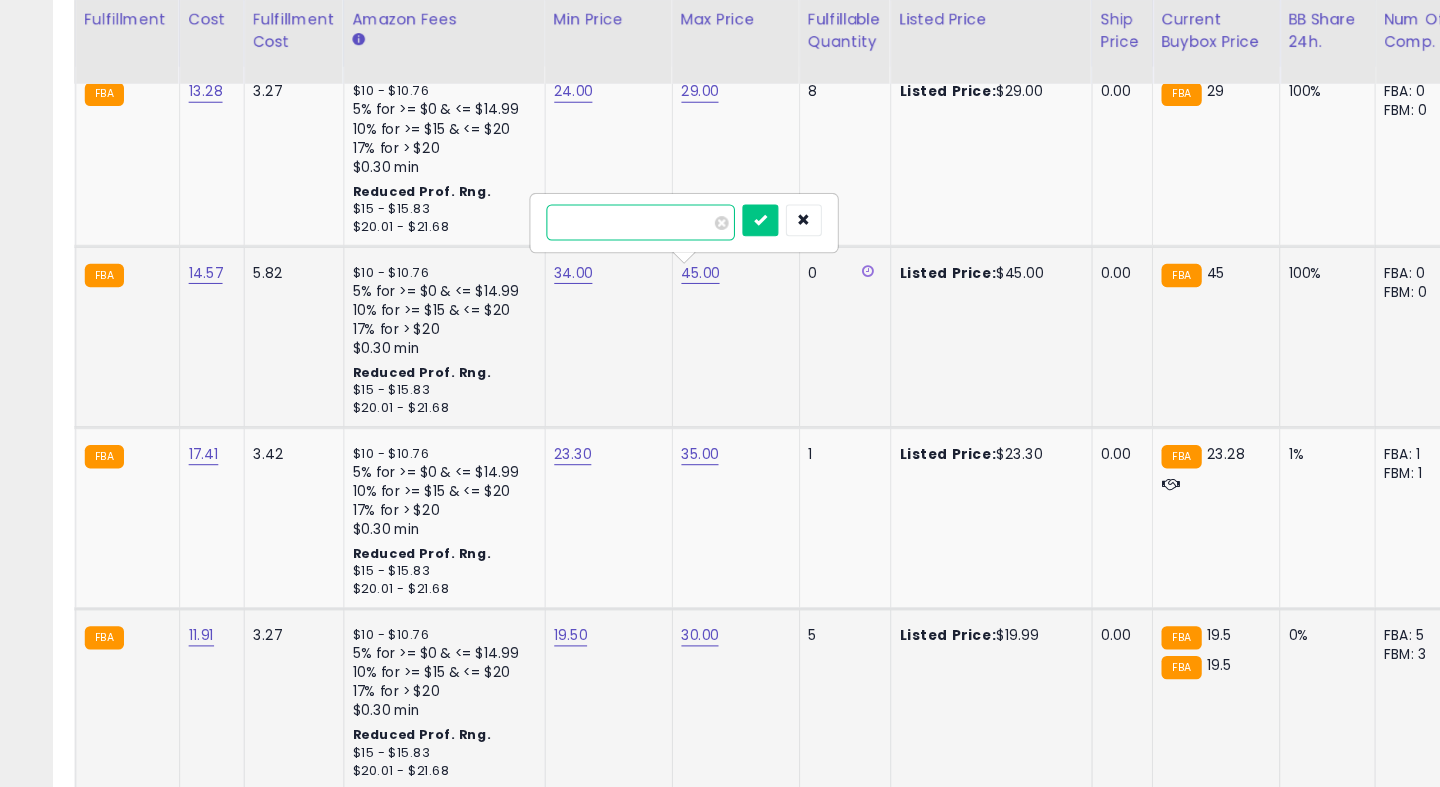 click on "*****" at bounding box center (605, 210) 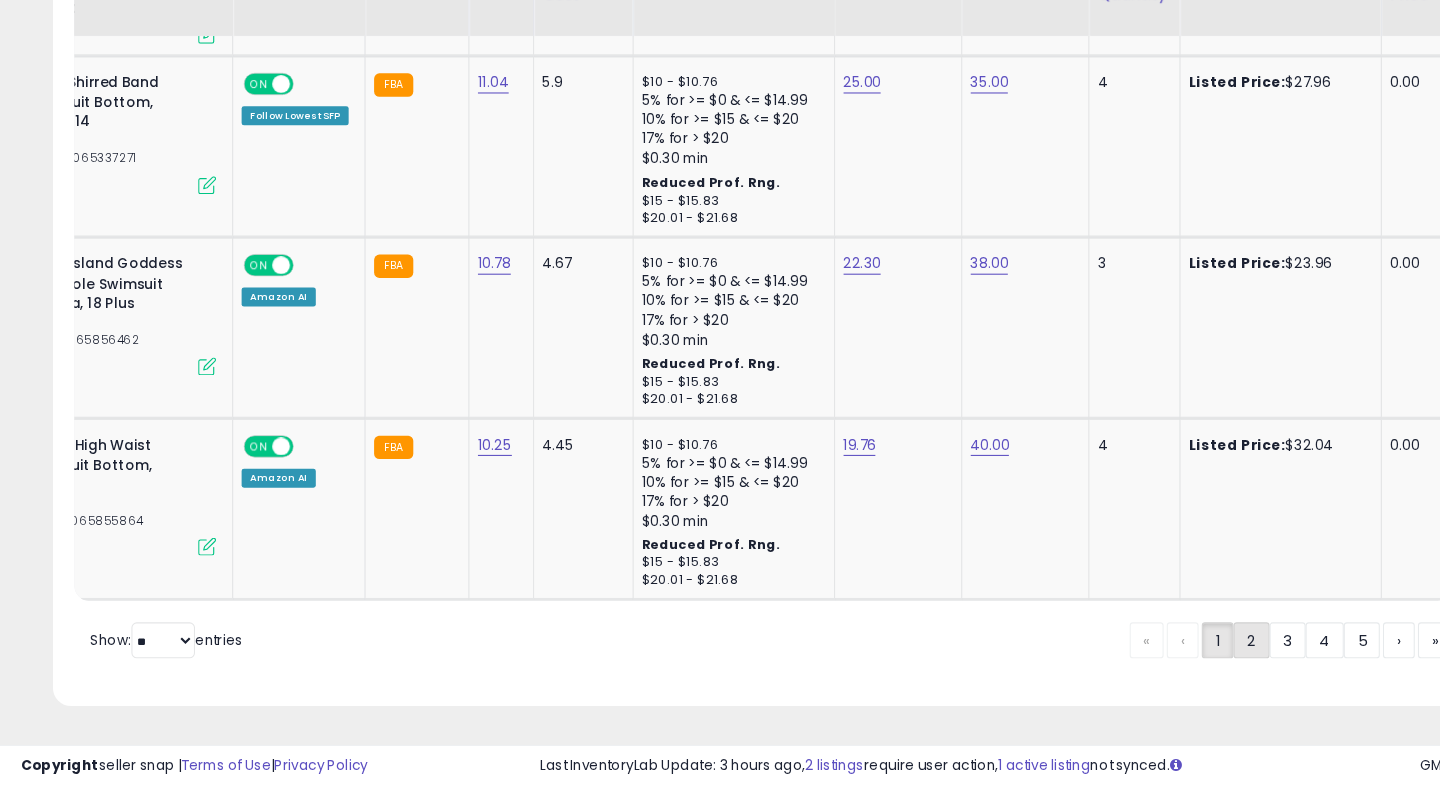 click on "2" 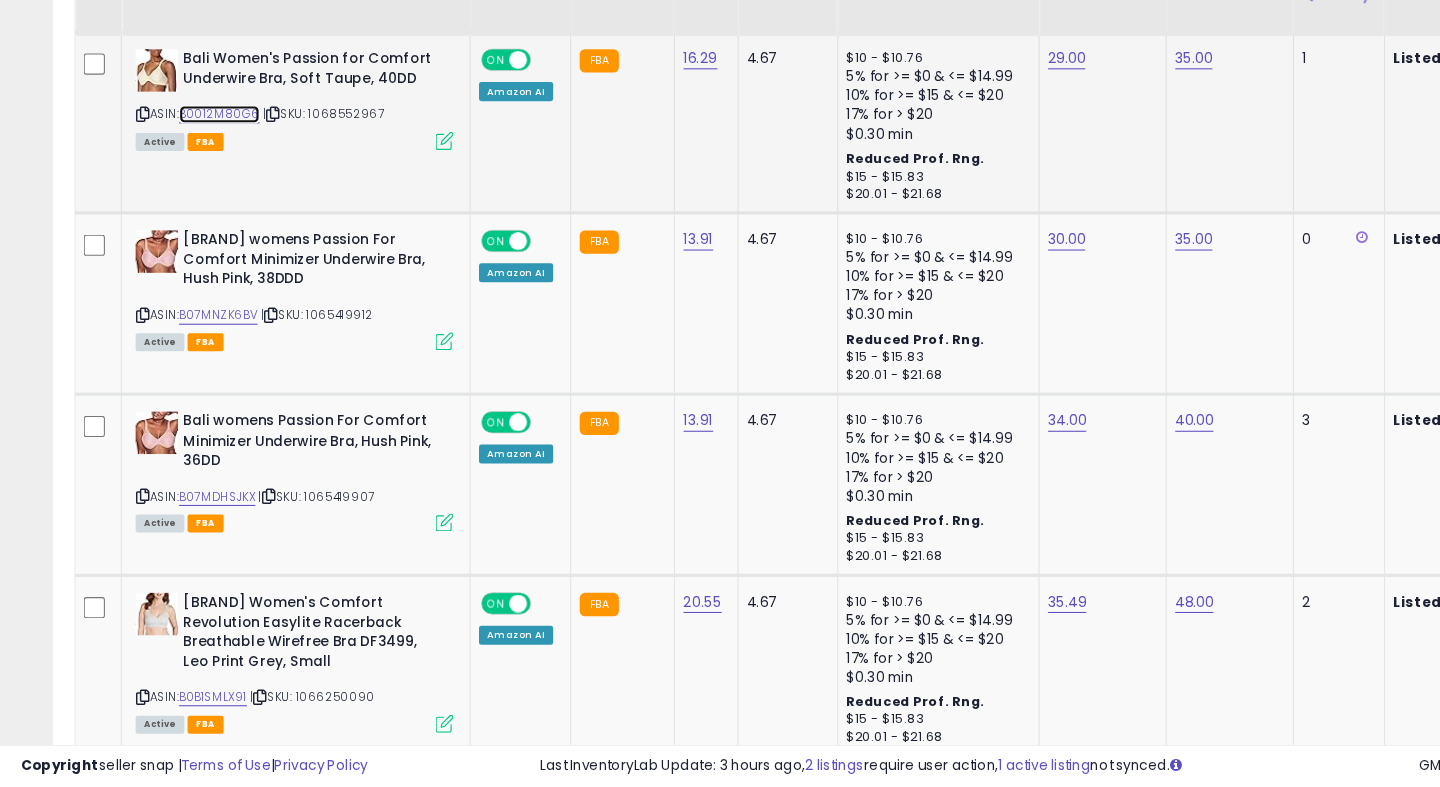 click on "B0012M80G6" at bounding box center [207, 152] 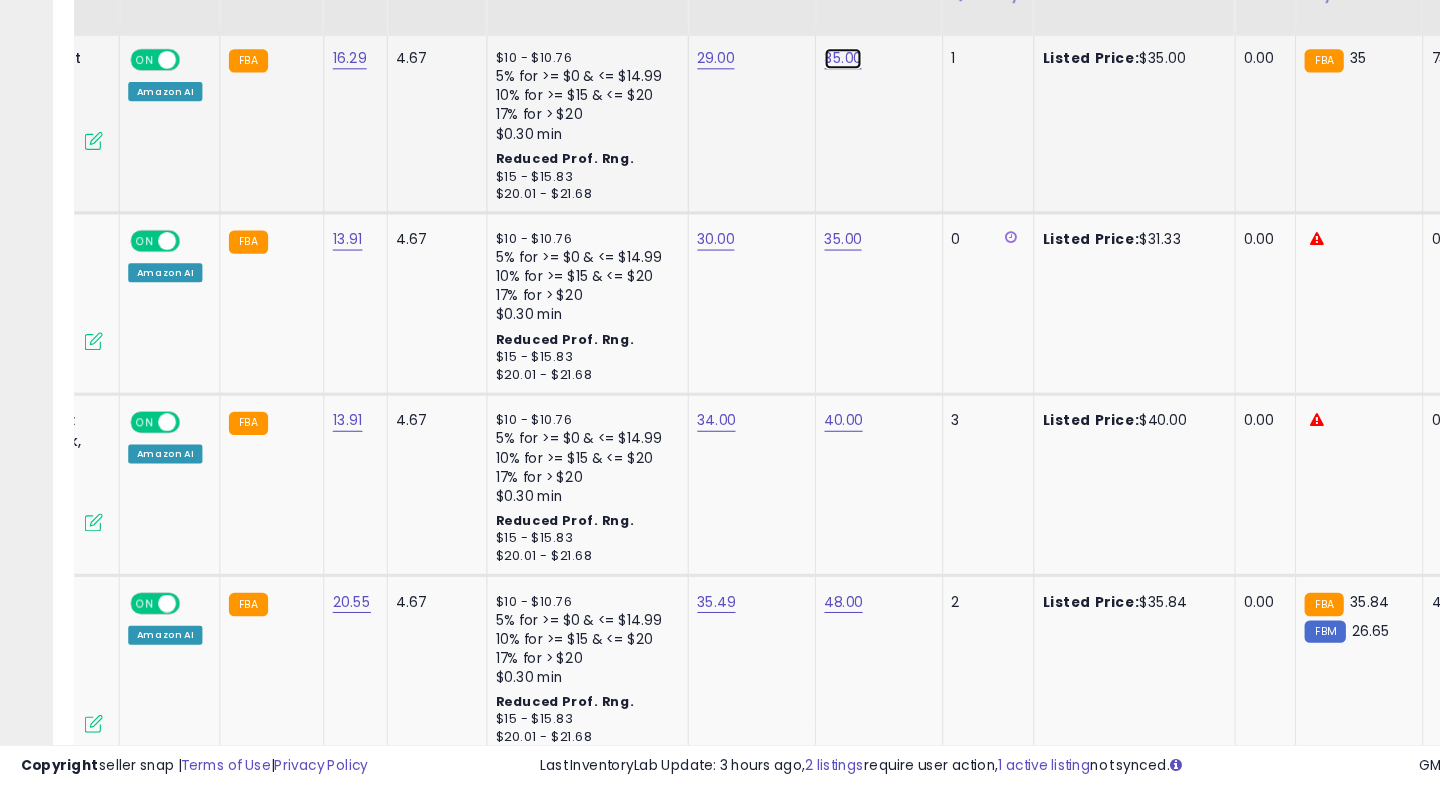 click on "35.00" at bounding box center (796, -3173) 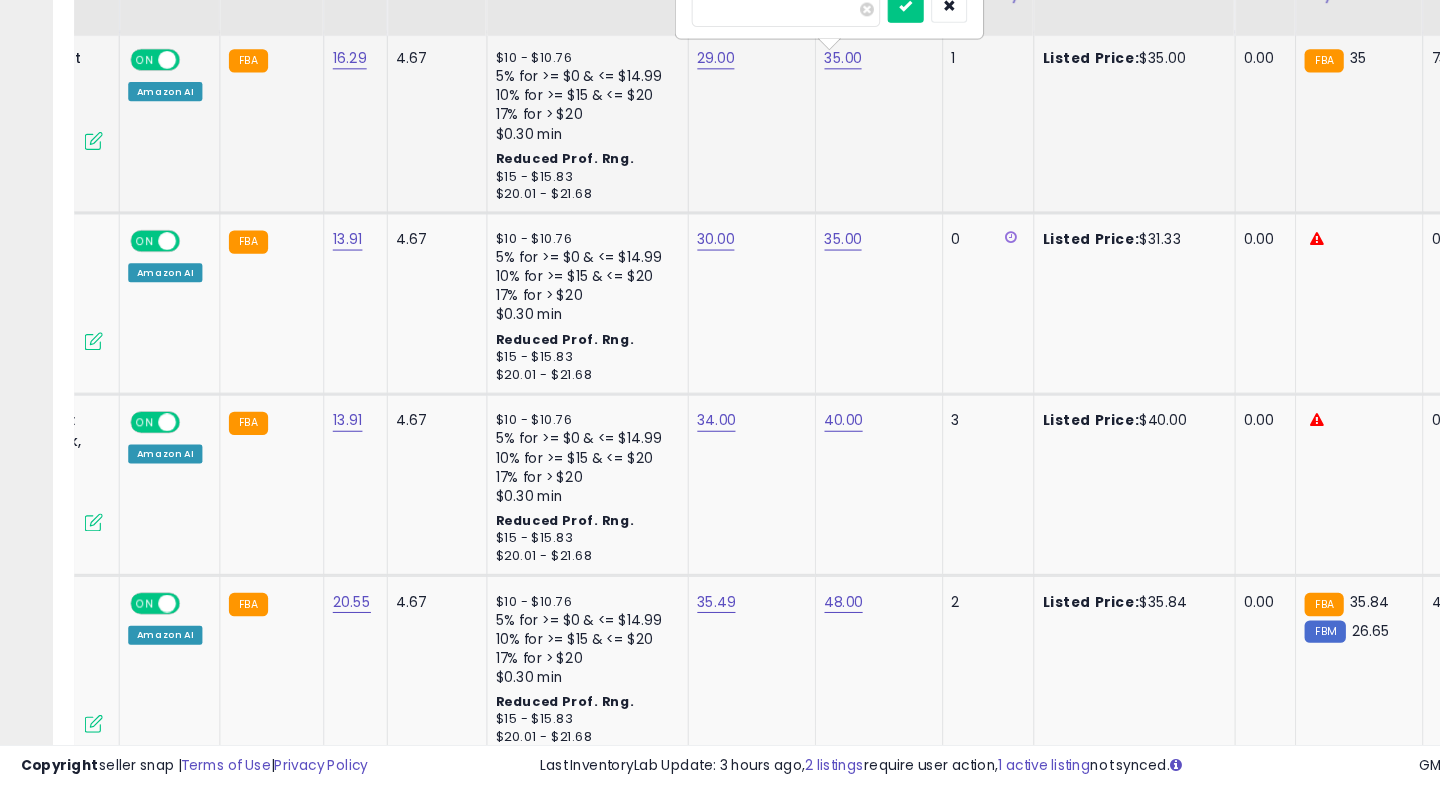click on "*****" at bounding box center [742, 53] 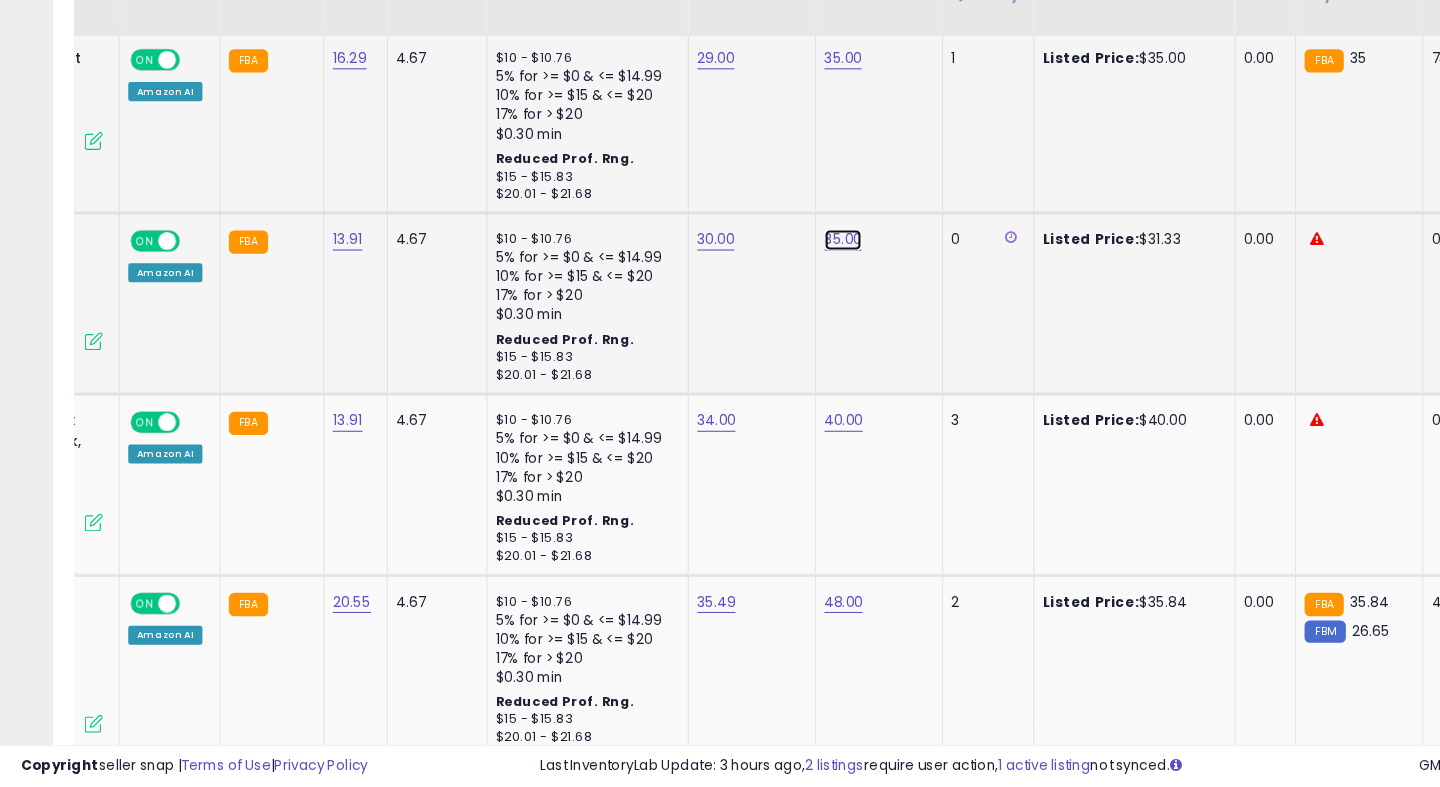 click on "35.00" at bounding box center (796, -3173) 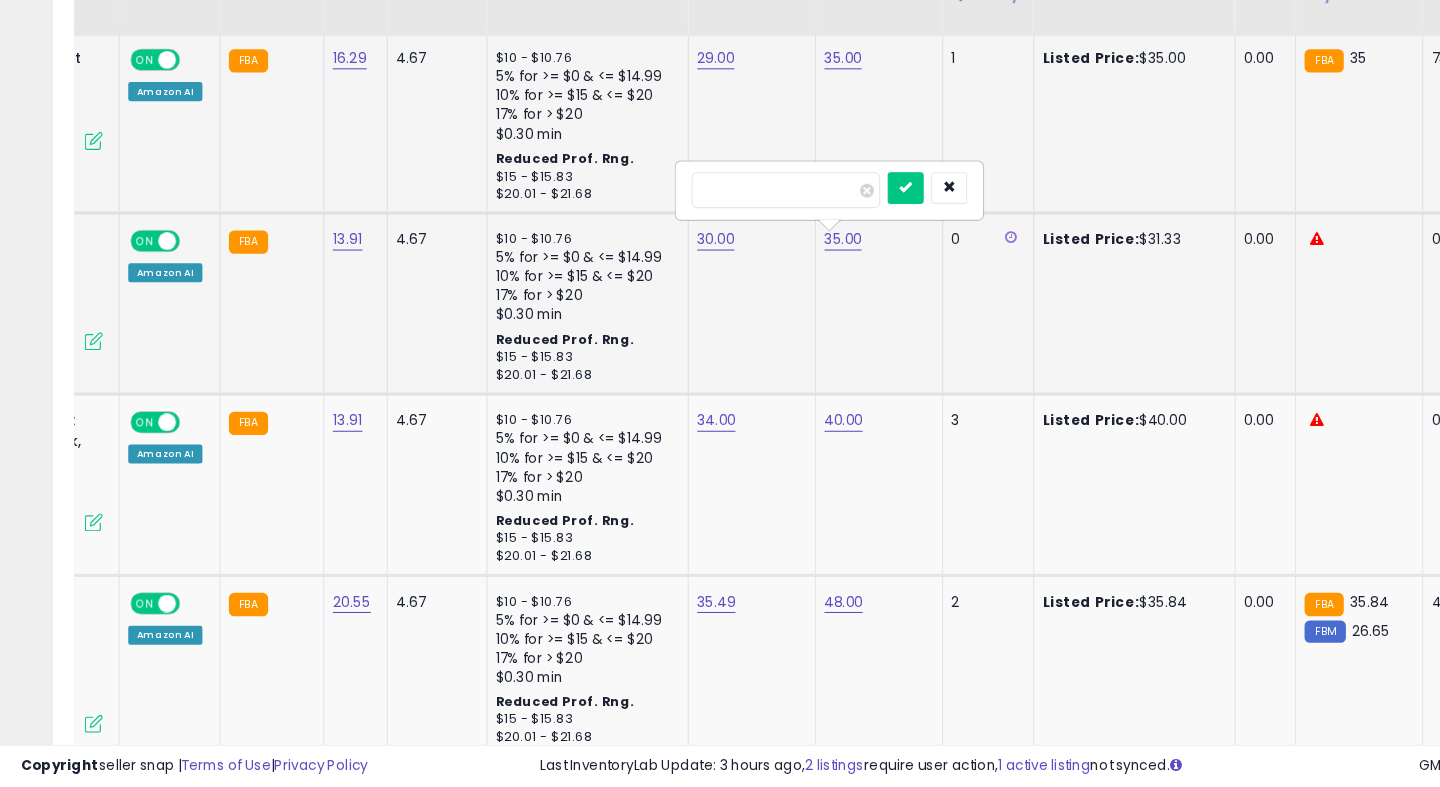 click on "*****" at bounding box center (742, 224) 